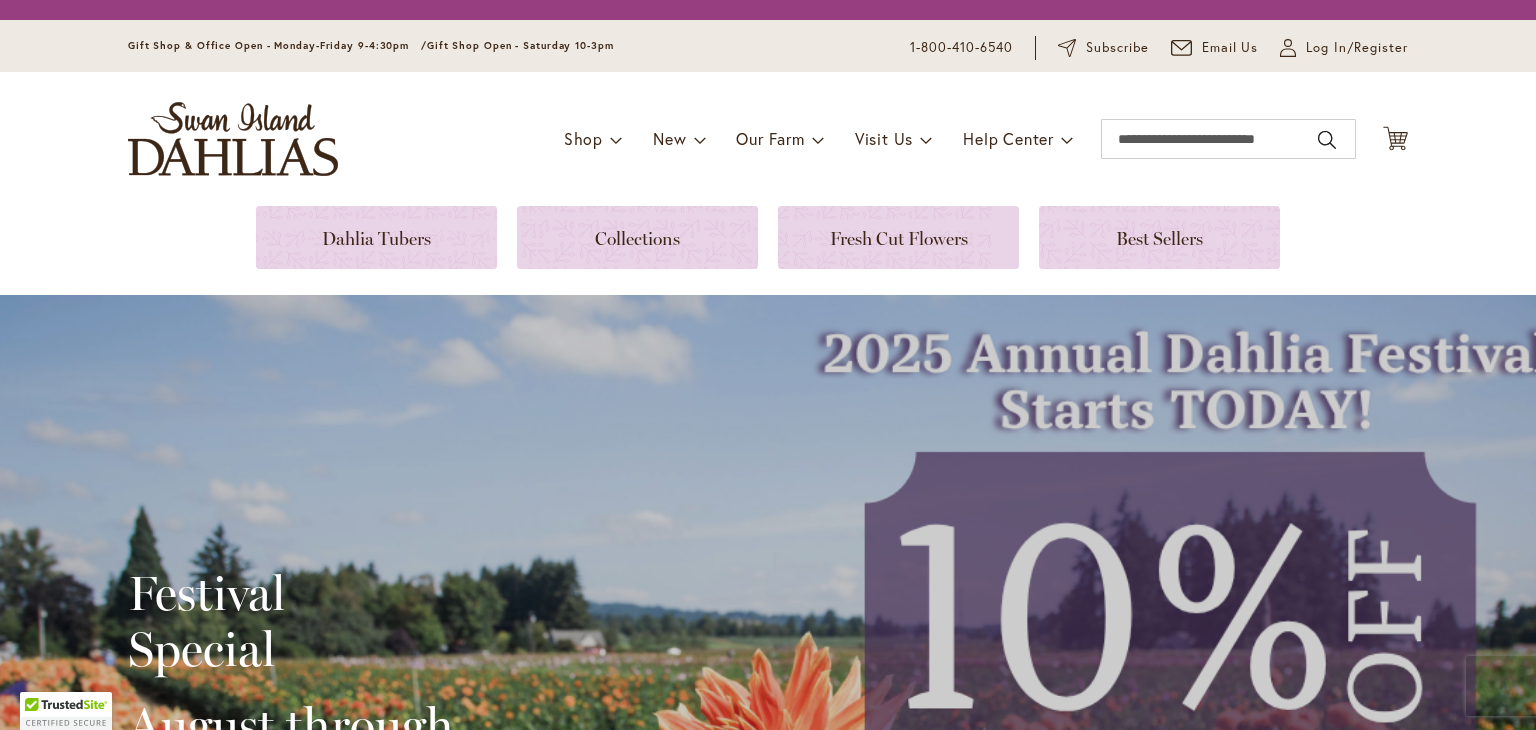 scroll, scrollTop: 0, scrollLeft: 0, axis: both 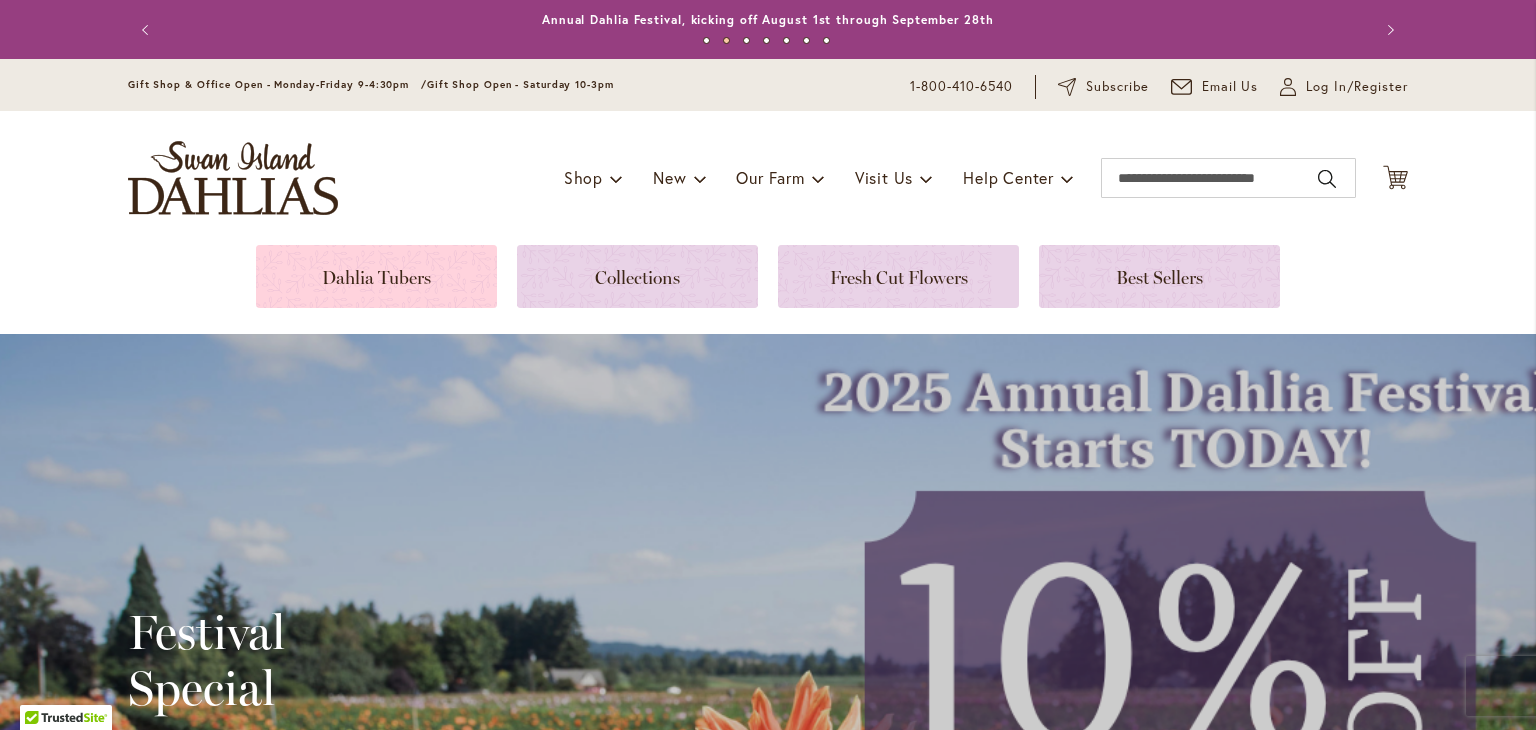 click at bounding box center [376, 276] 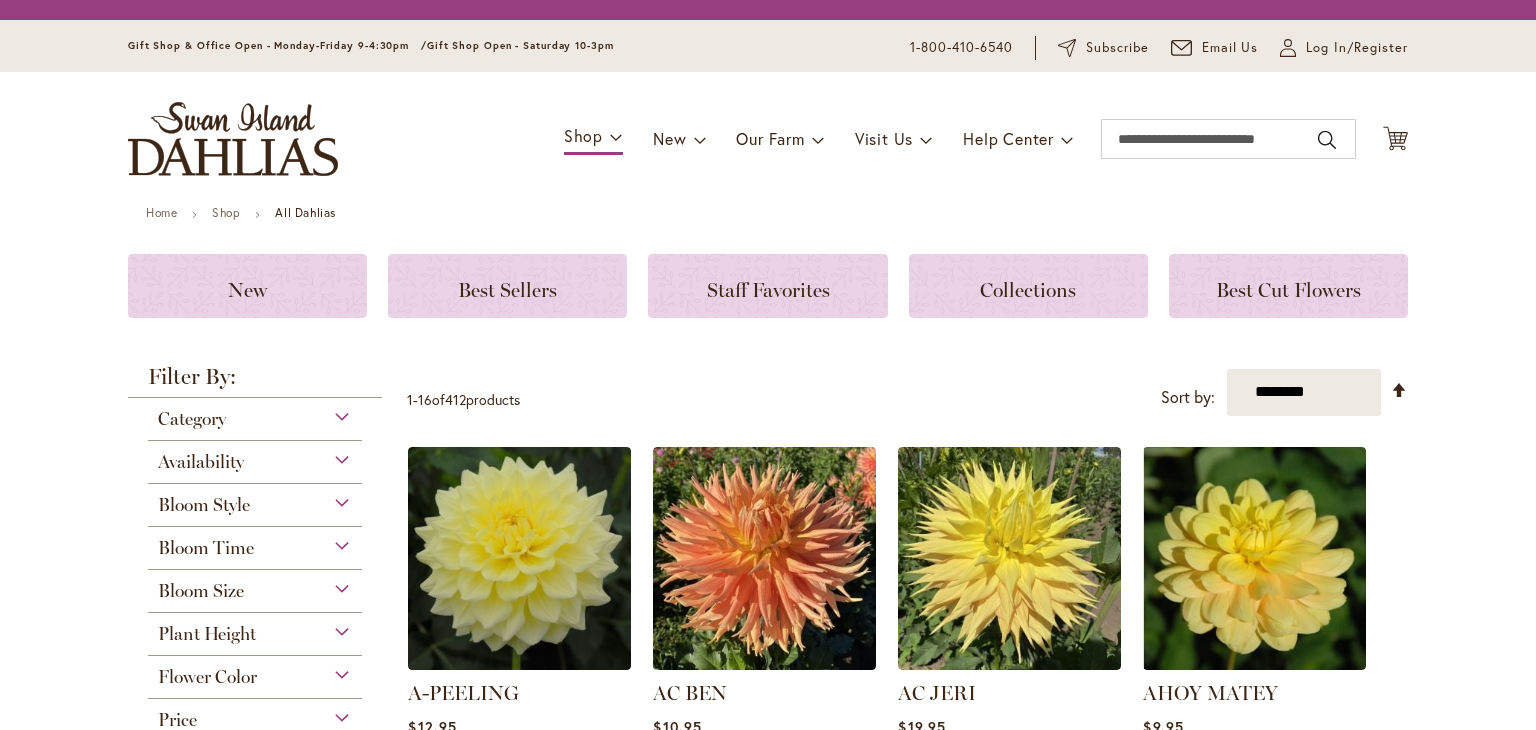 scroll, scrollTop: 0, scrollLeft: 0, axis: both 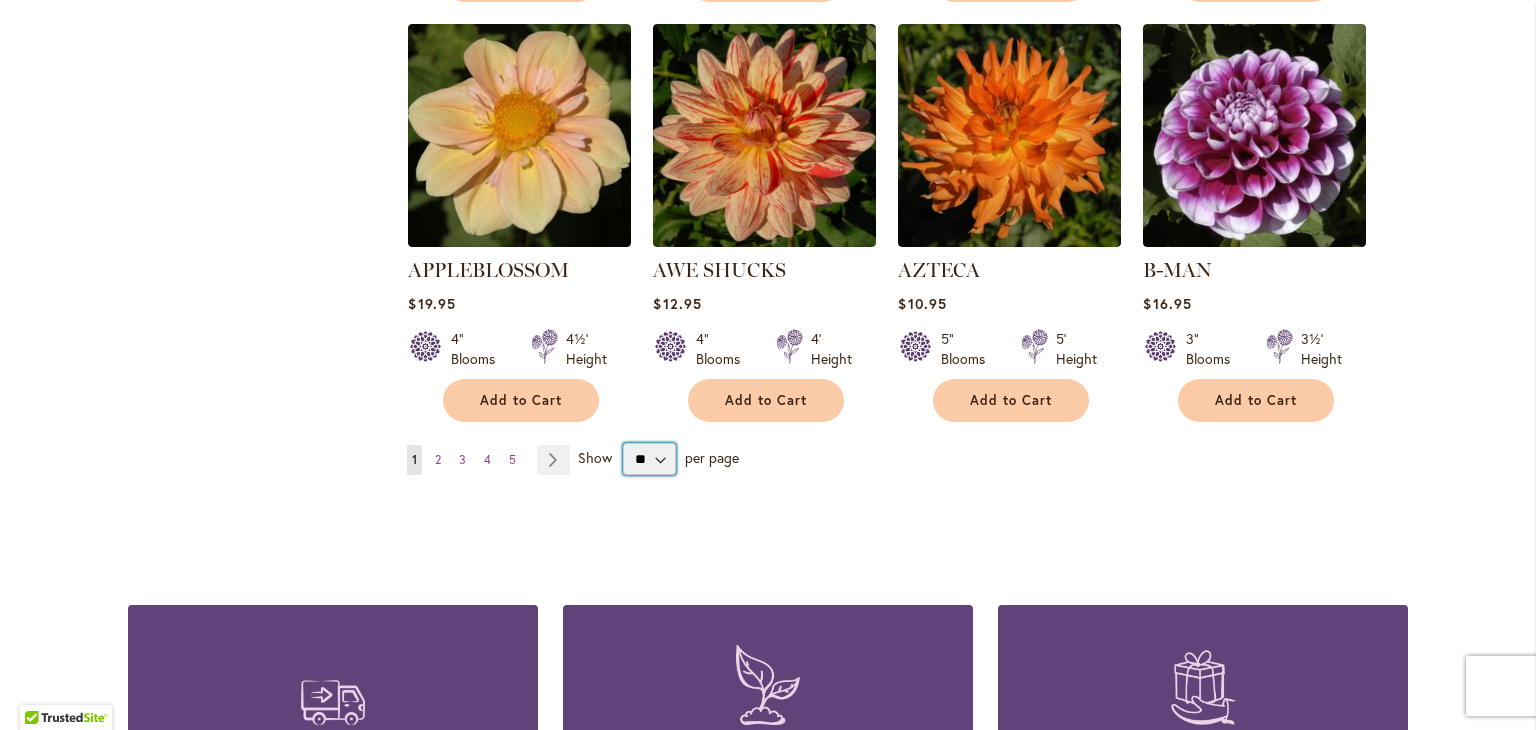 click on "**
**
**
**" at bounding box center [649, 459] 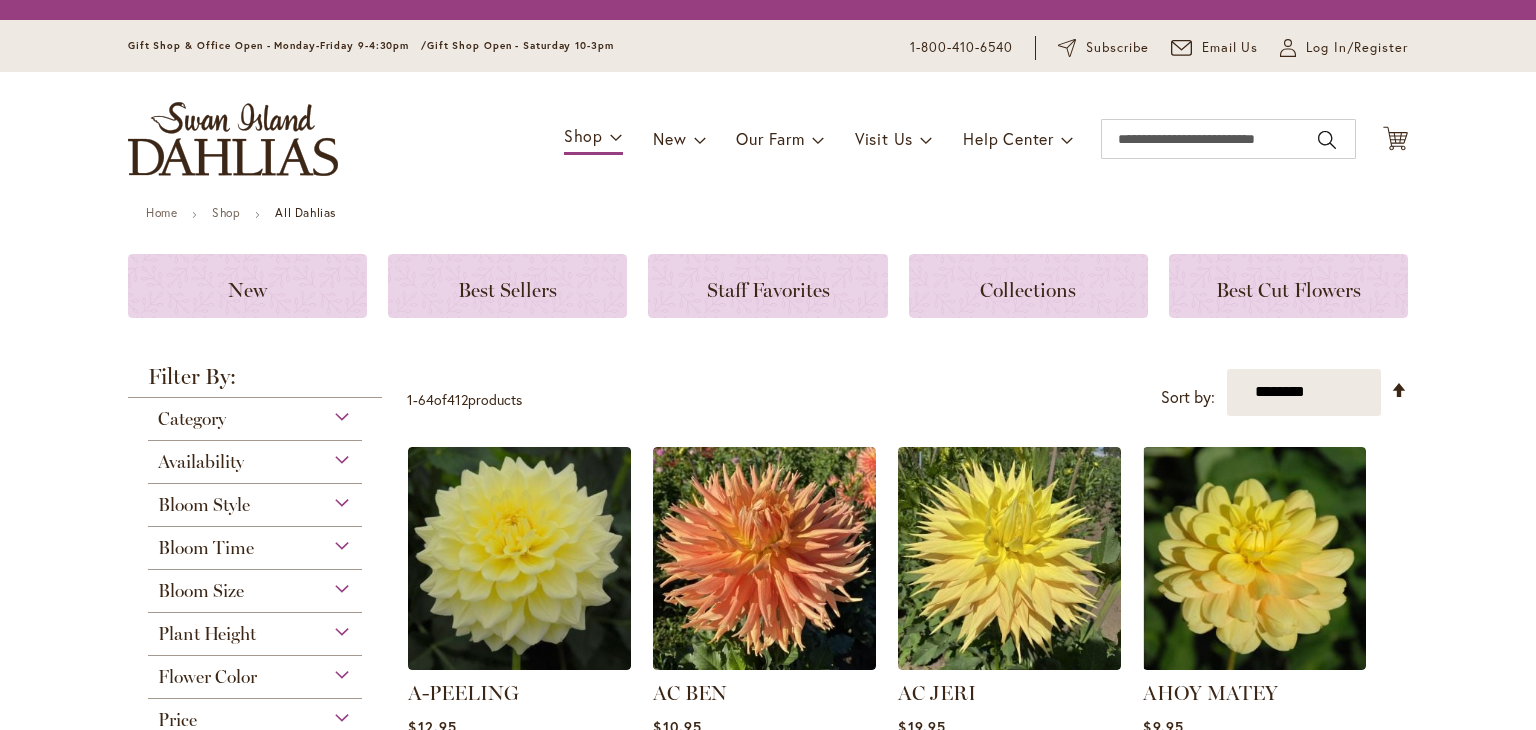 scroll, scrollTop: 0, scrollLeft: 0, axis: both 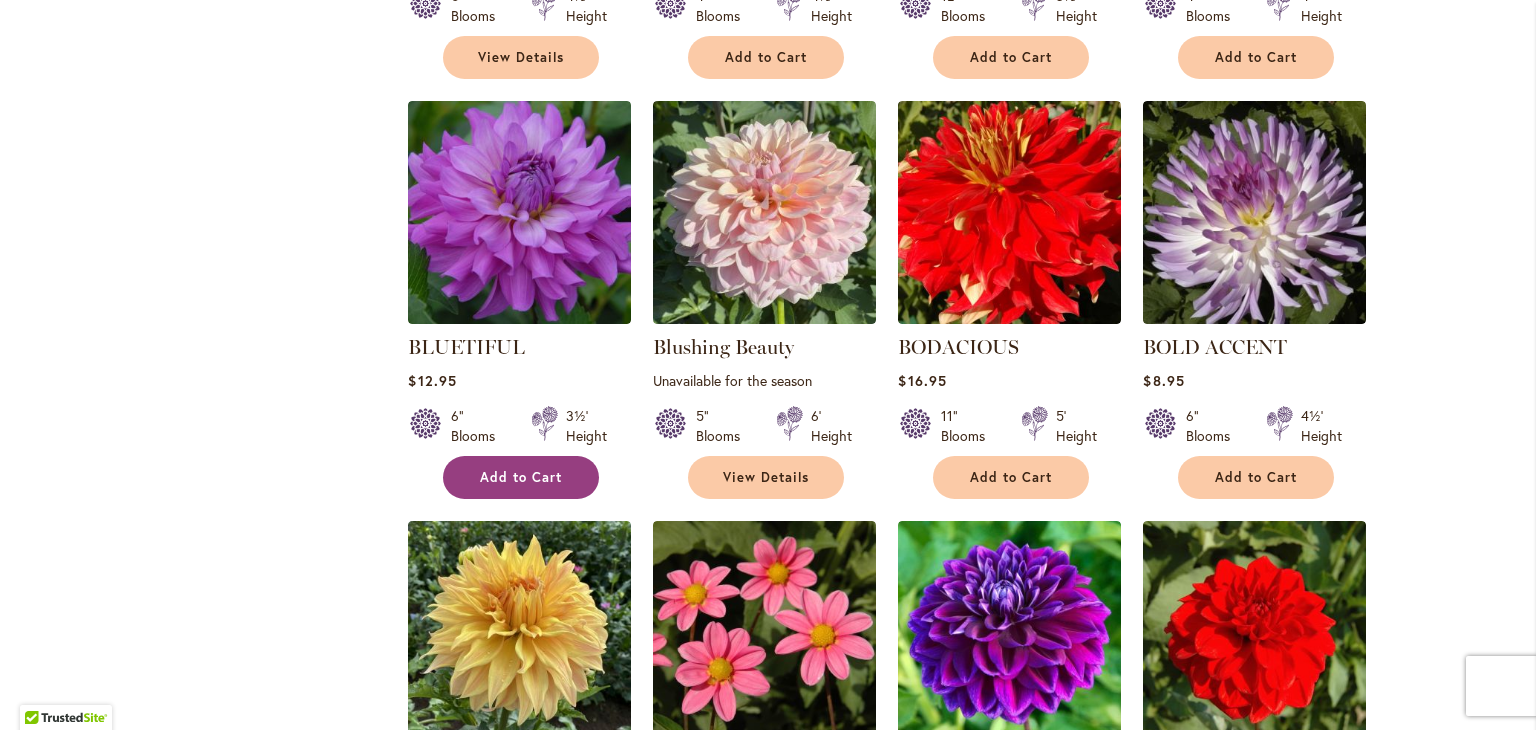 click on "Add to Cart" at bounding box center [521, 477] 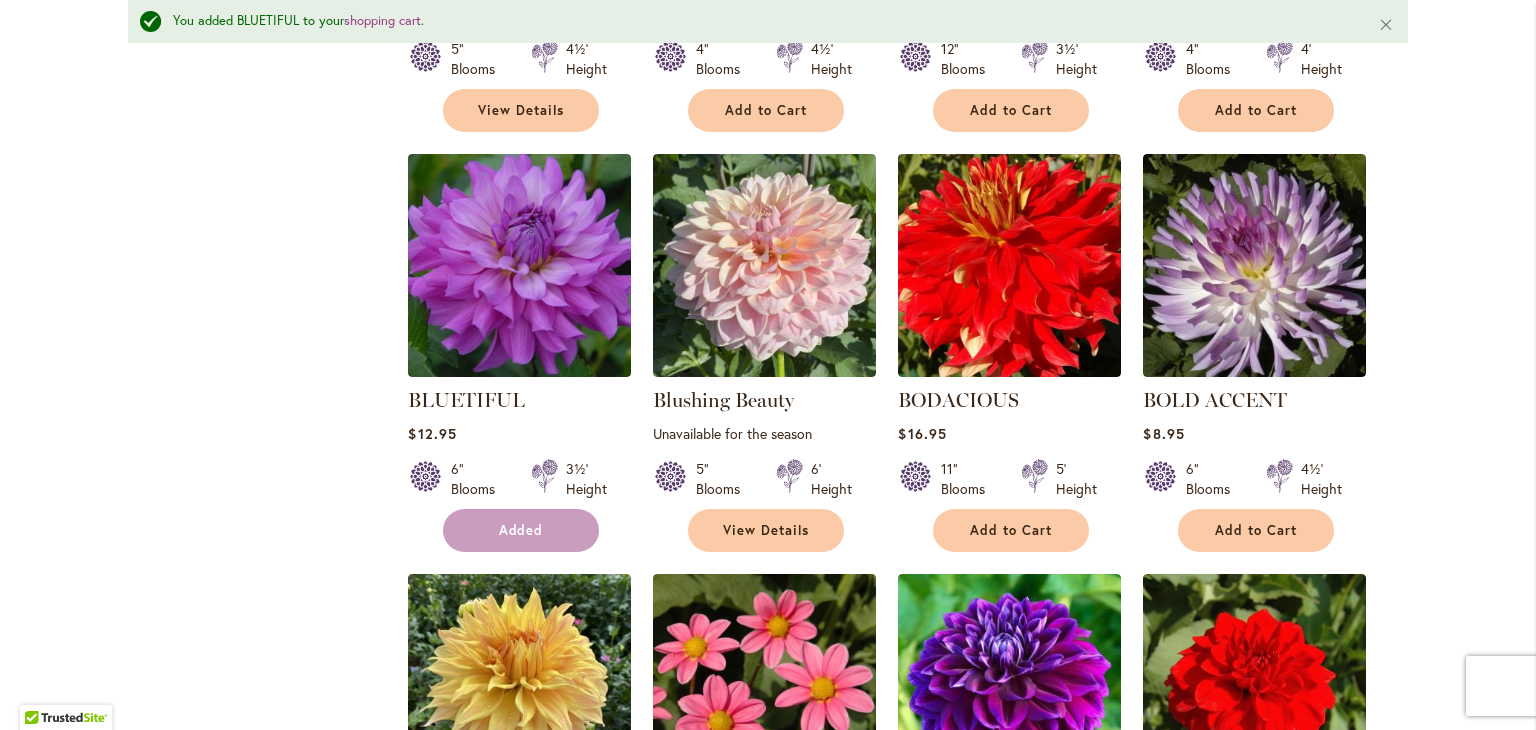 scroll, scrollTop: 4650, scrollLeft: 0, axis: vertical 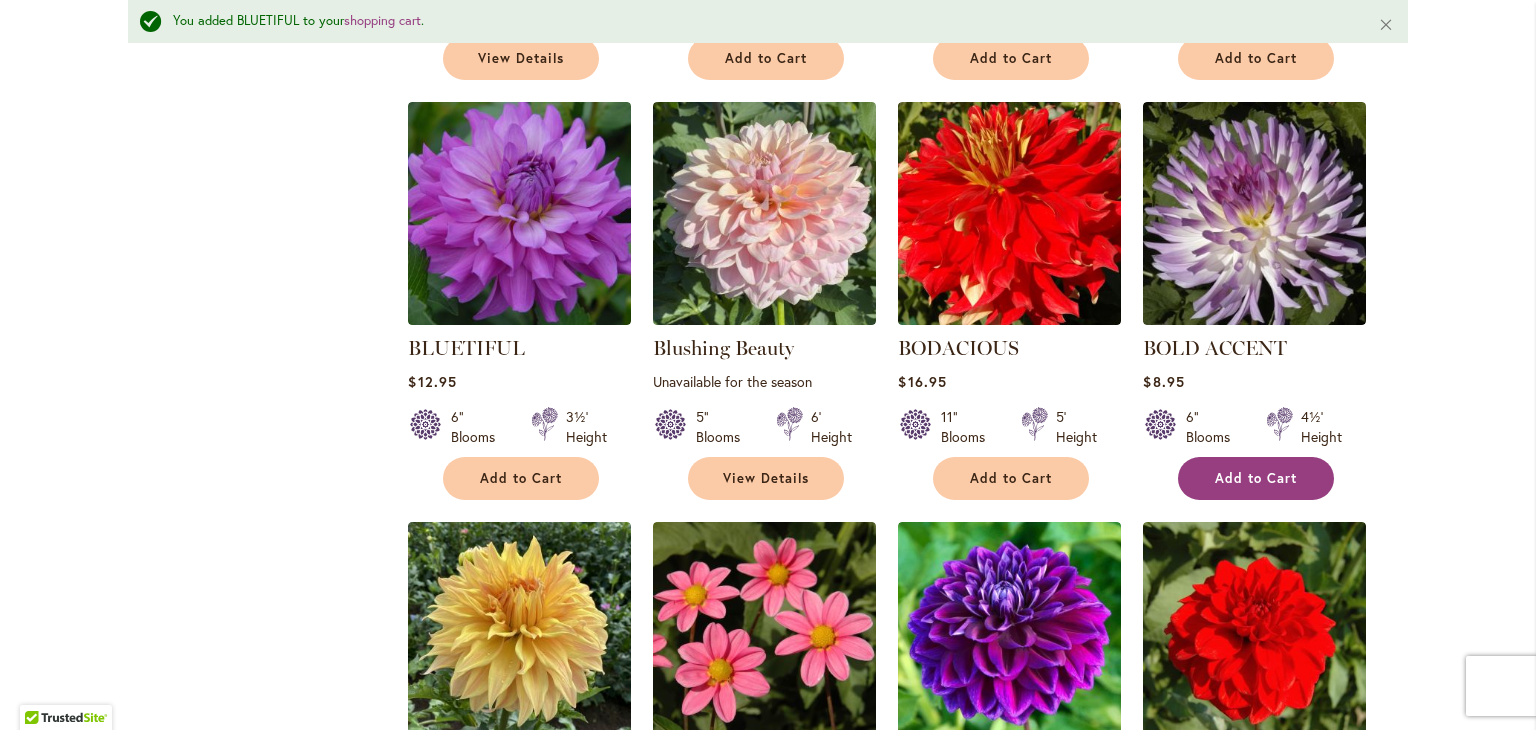 click on "Add to Cart" at bounding box center (1256, 478) 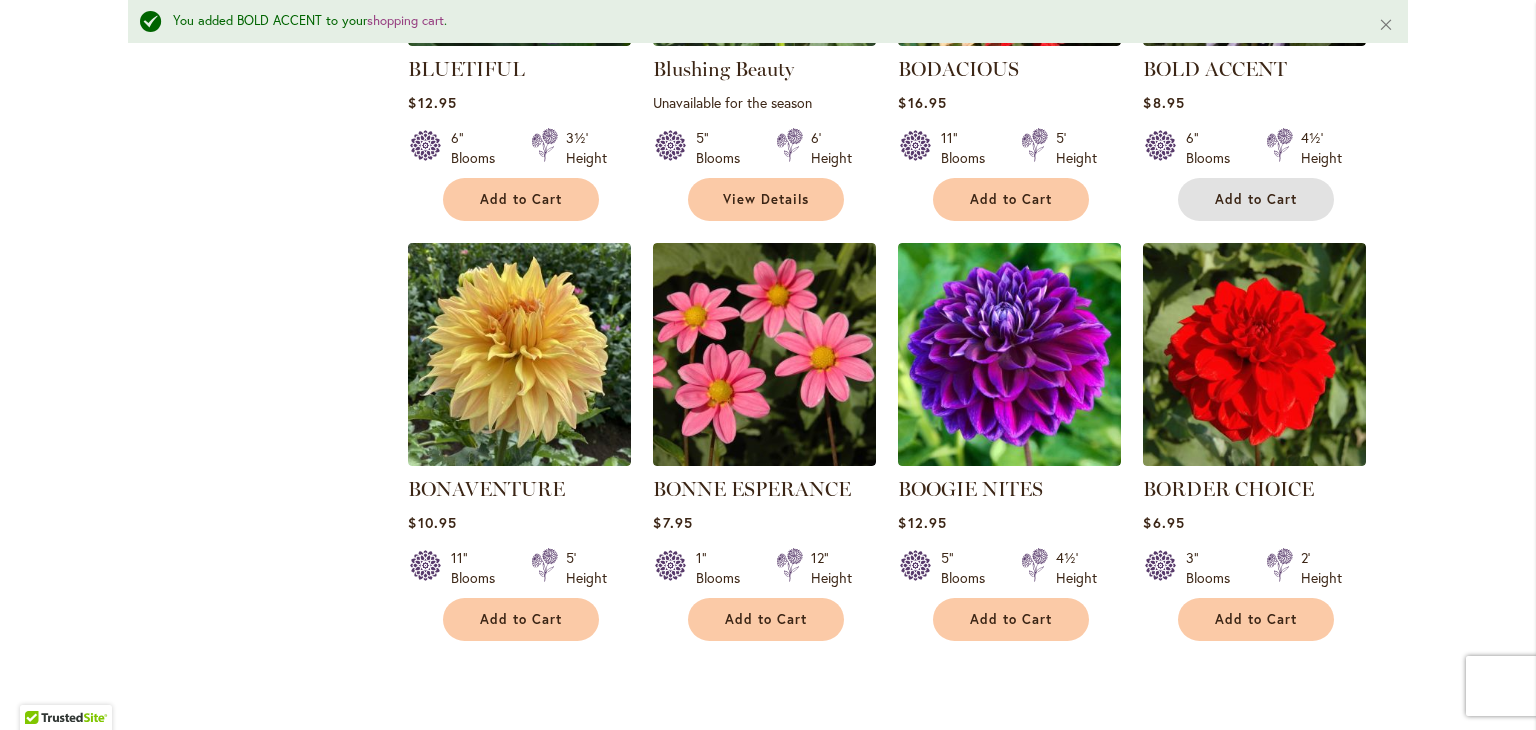 scroll, scrollTop: 4930, scrollLeft: 0, axis: vertical 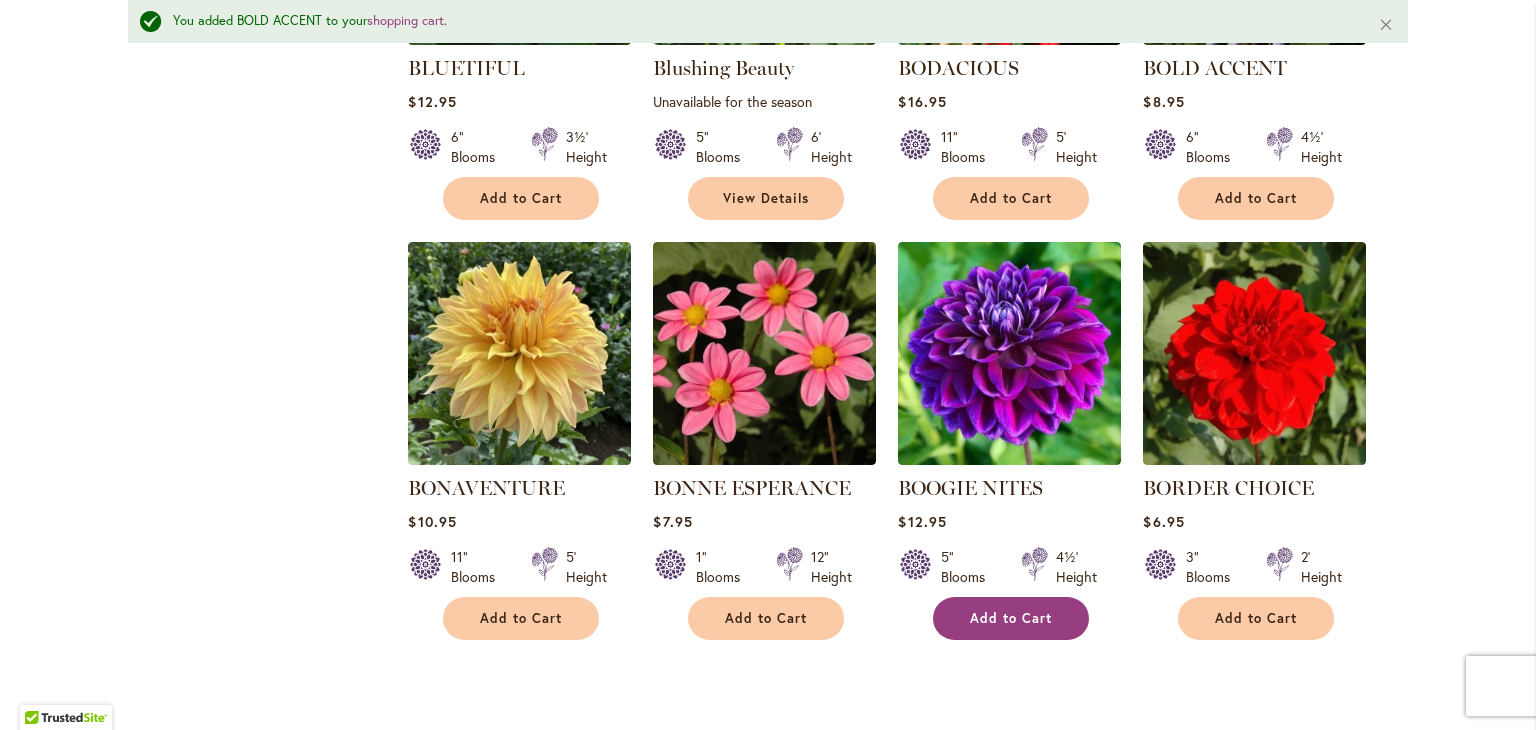 click on "Add to Cart" at bounding box center [1011, 618] 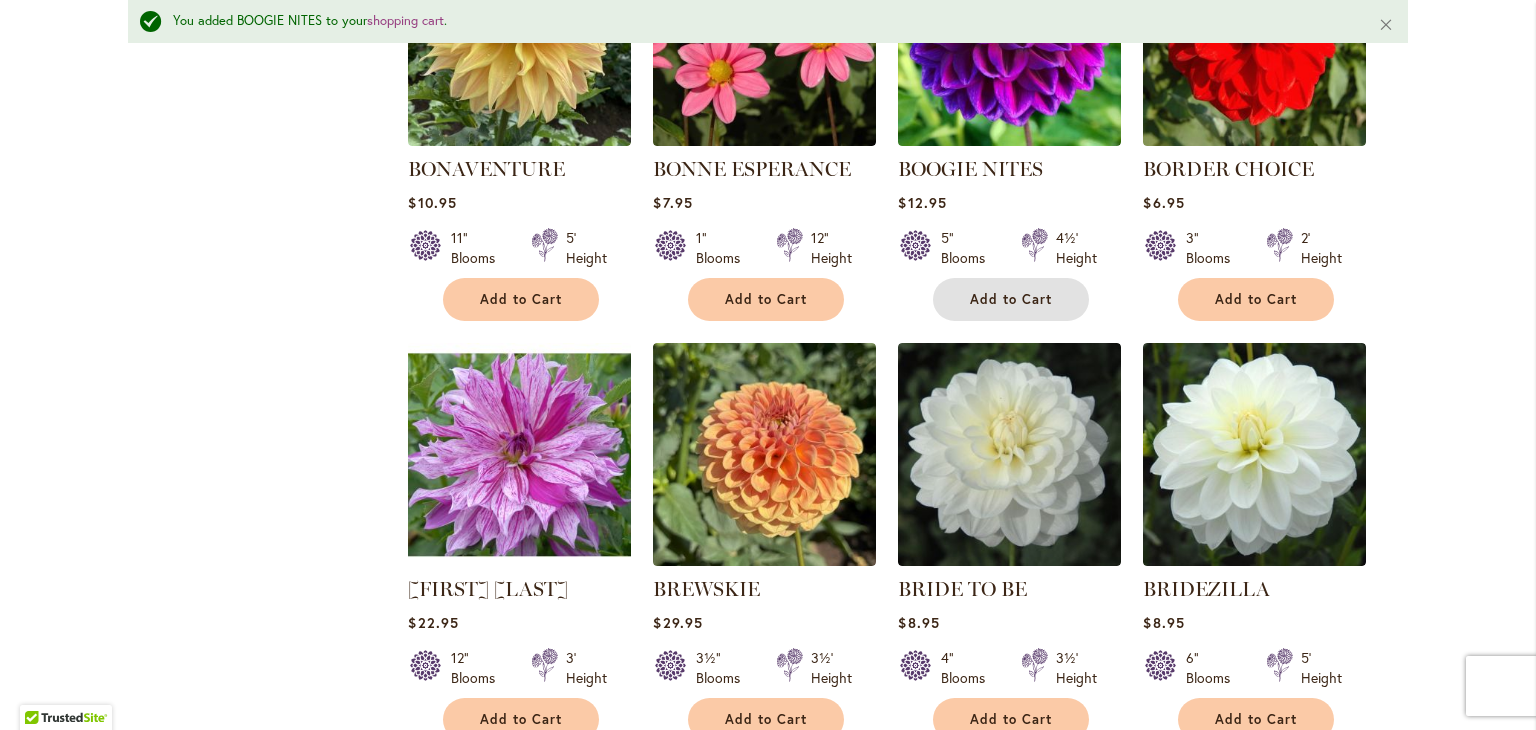 scroll, scrollTop: 5330, scrollLeft: 0, axis: vertical 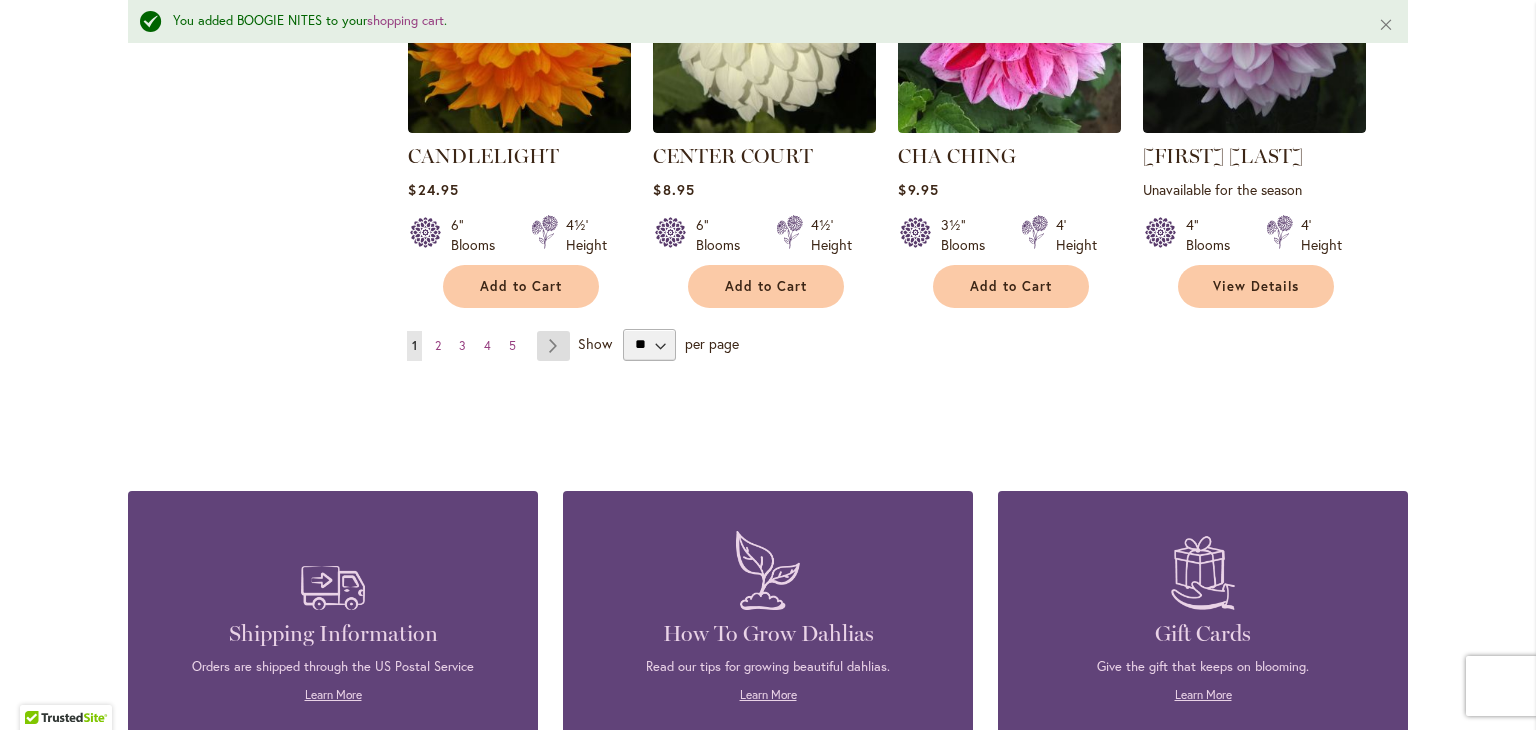 click on "Page
Next" at bounding box center [553, 346] 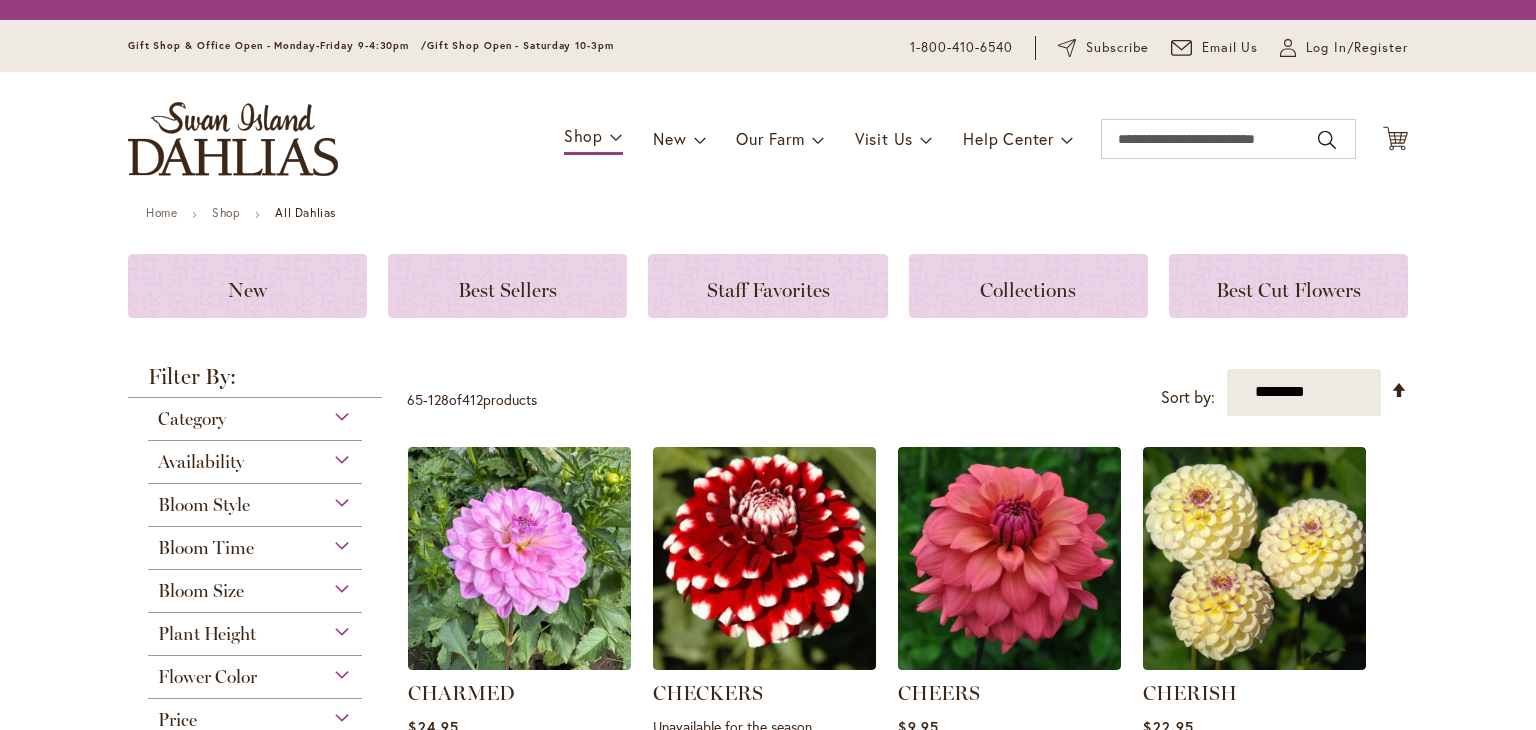 scroll, scrollTop: 0, scrollLeft: 0, axis: both 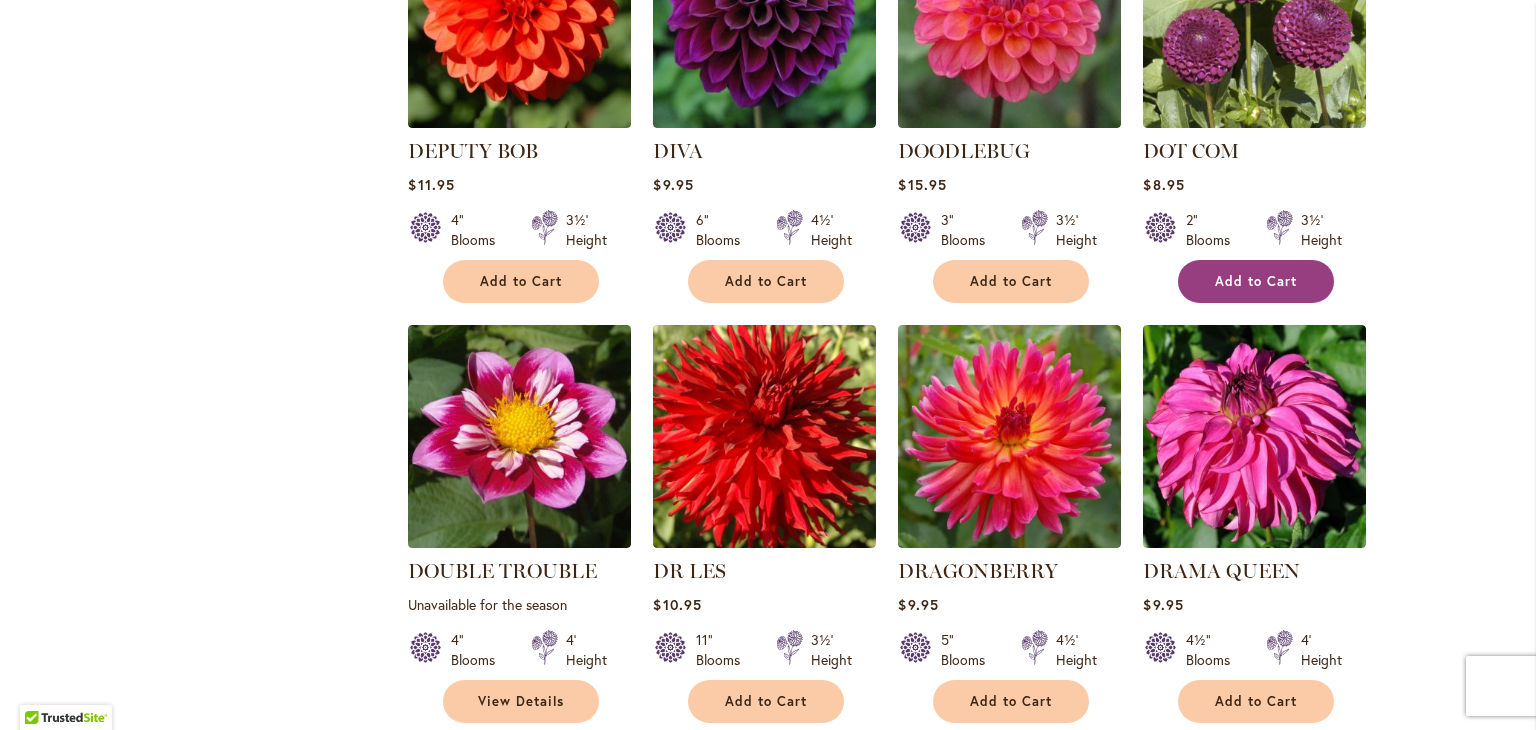 click on "Add to Cart" at bounding box center [1256, 281] 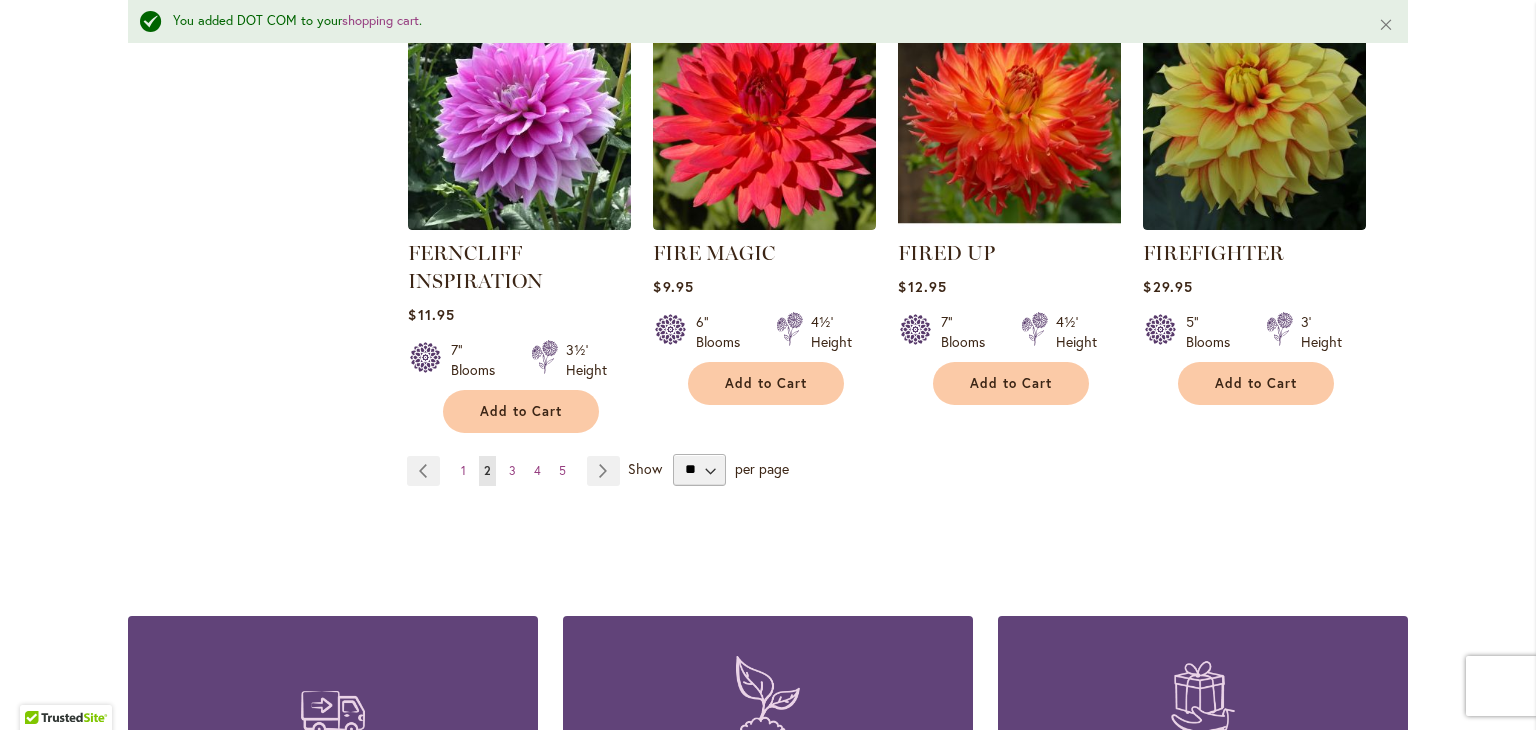 scroll, scrollTop: 6943, scrollLeft: 0, axis: vertical 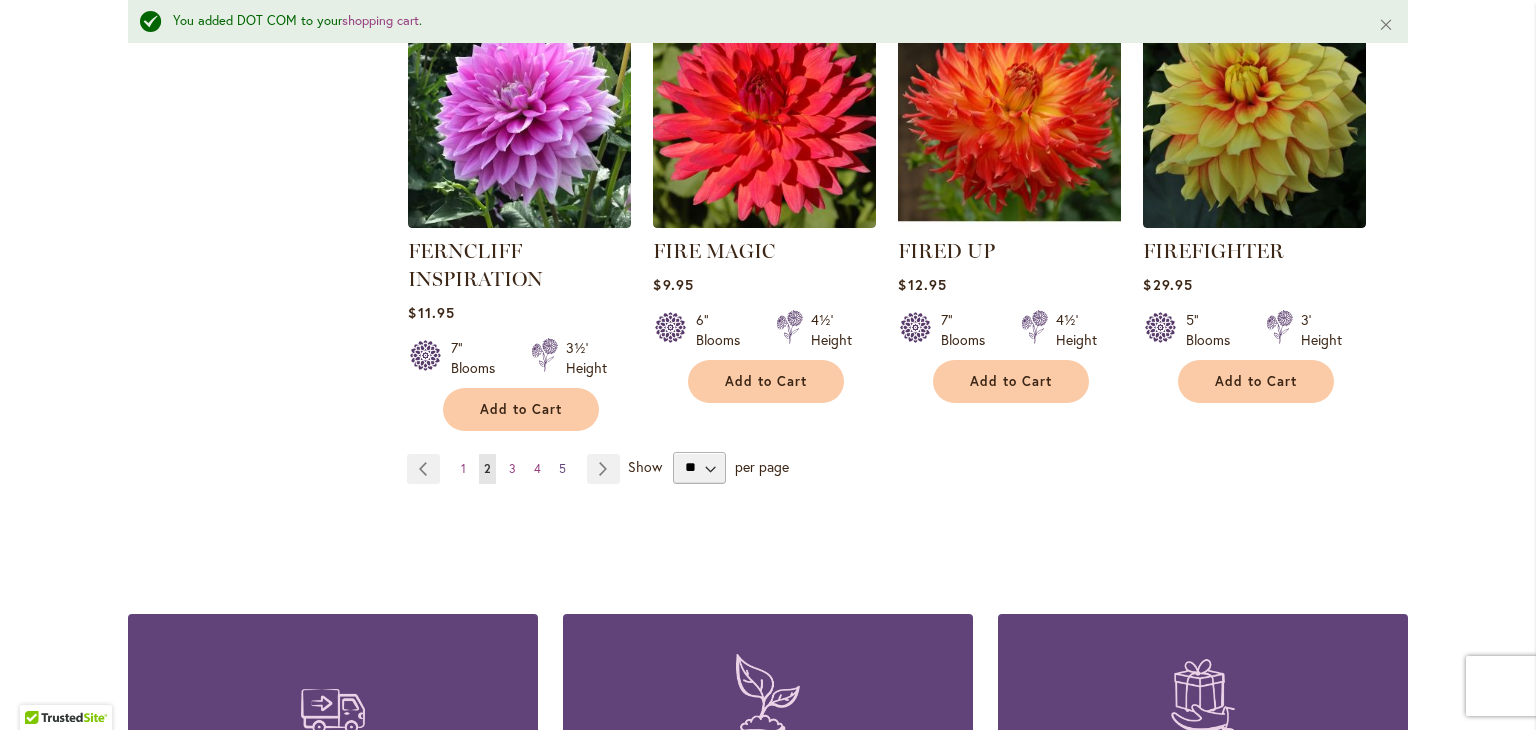 click on "5" at bounding box center [562, 468] 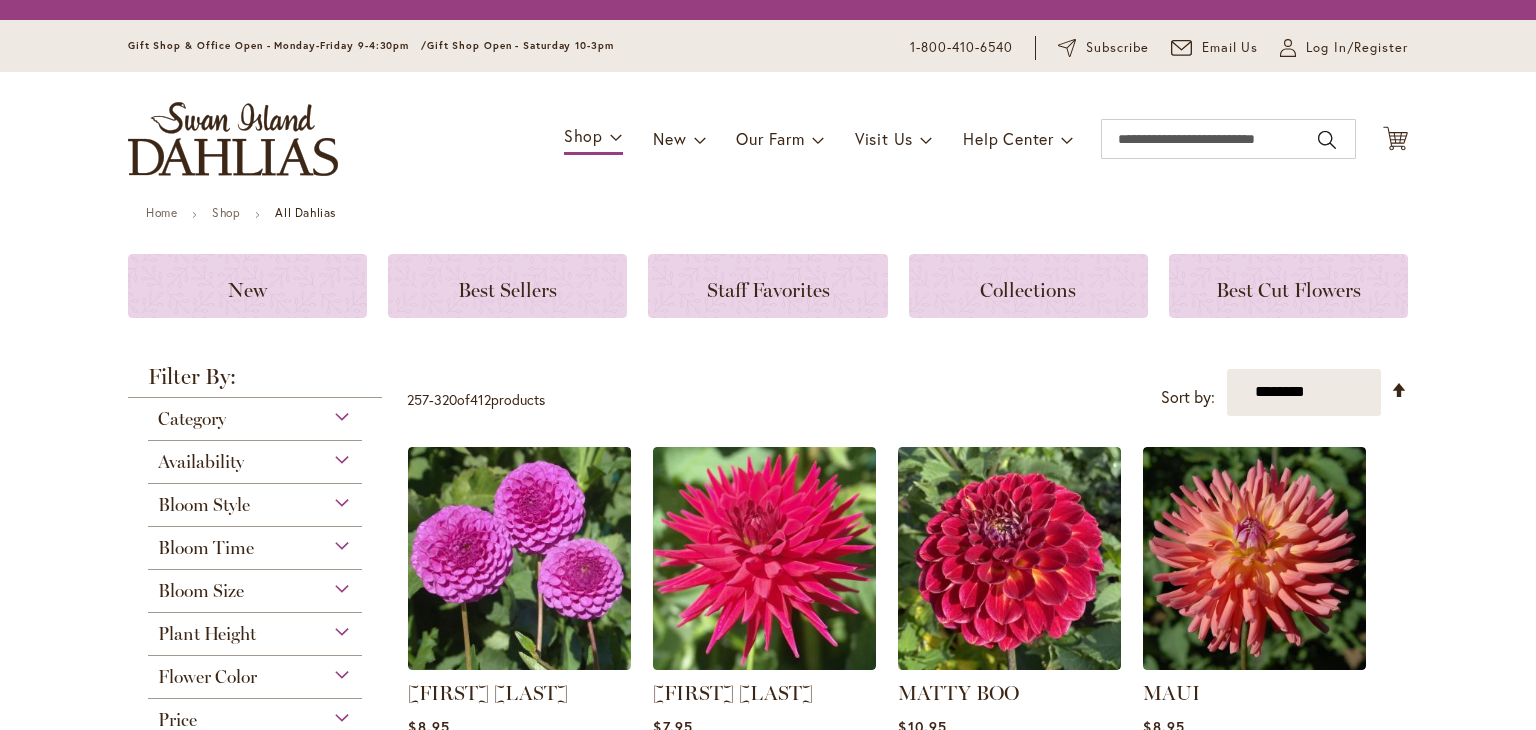 scroll, scrollTop: 0, scrollLeft: 0, axis: both 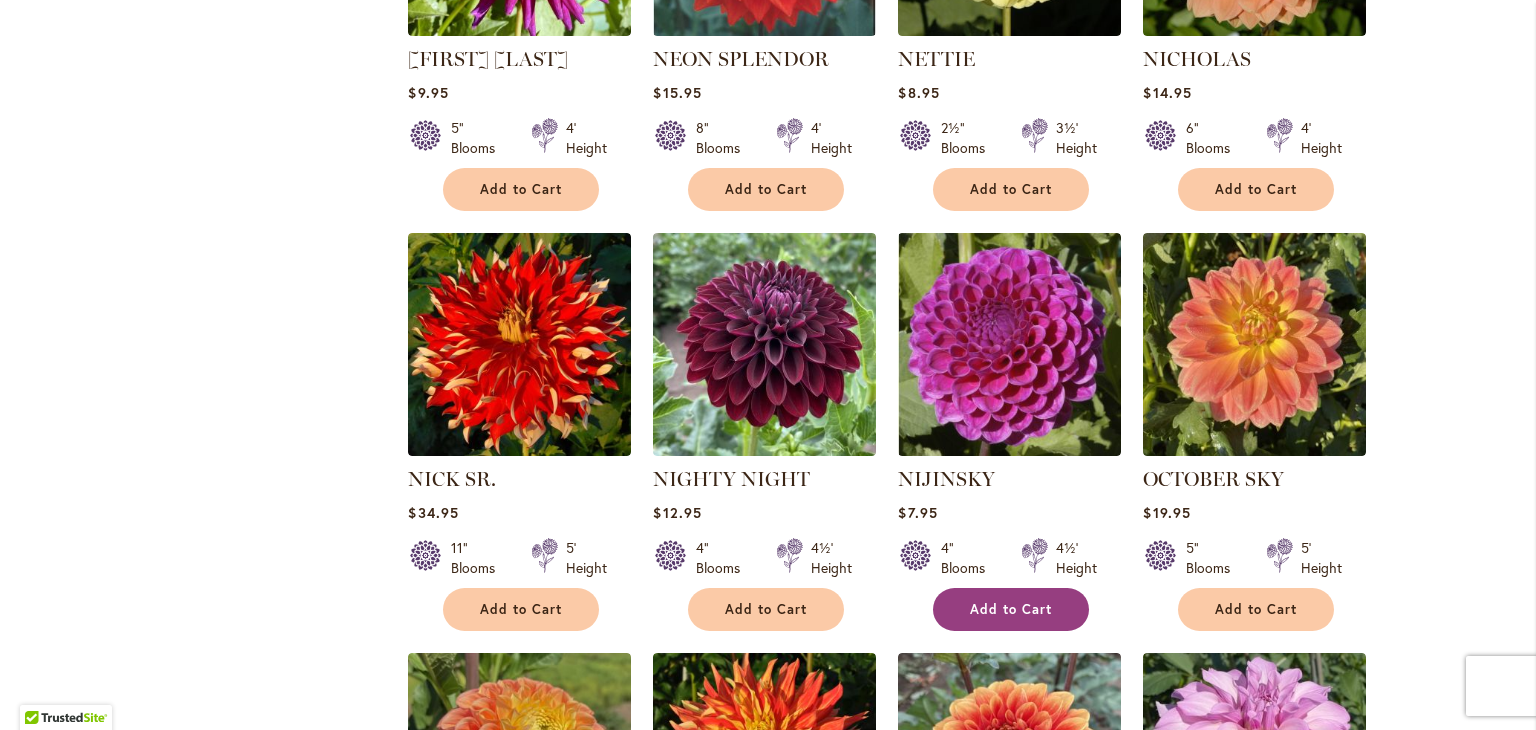 click on "Add to Cart" at bounding box center (1011, 609) 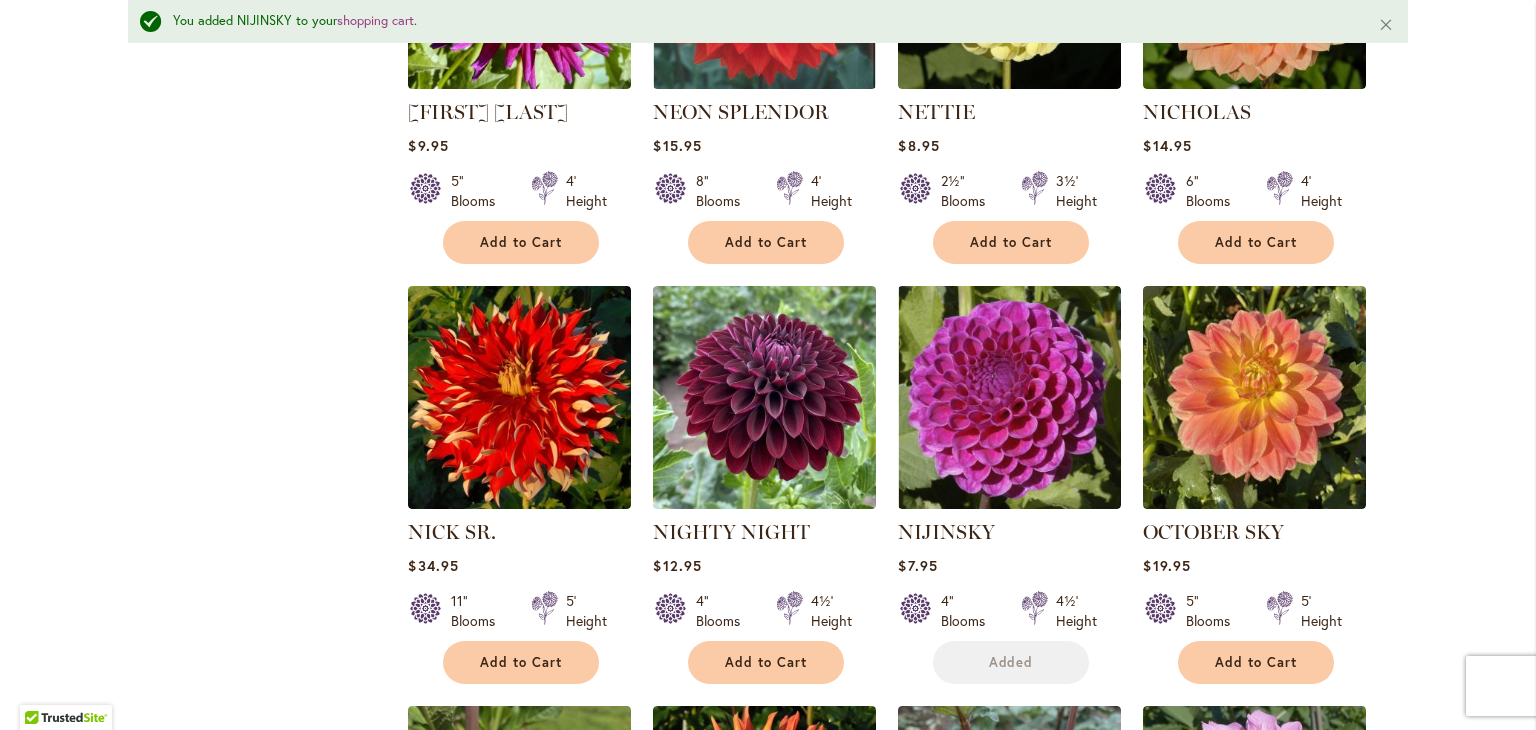 scroll, scrollTop: 3314, scrollLeft: 0, axis: vertical 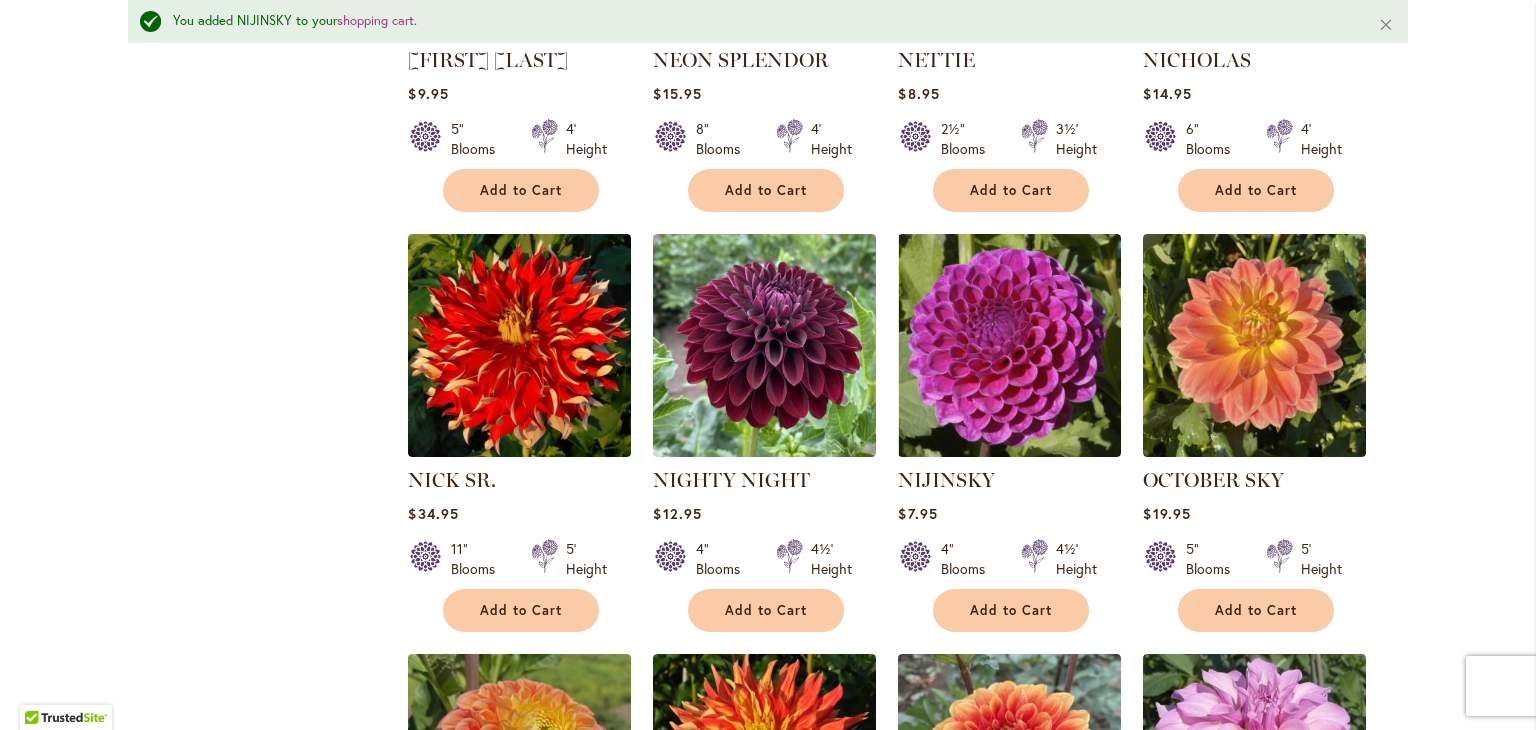 click on "Add to Cart" at bounding box center [1011, 610] 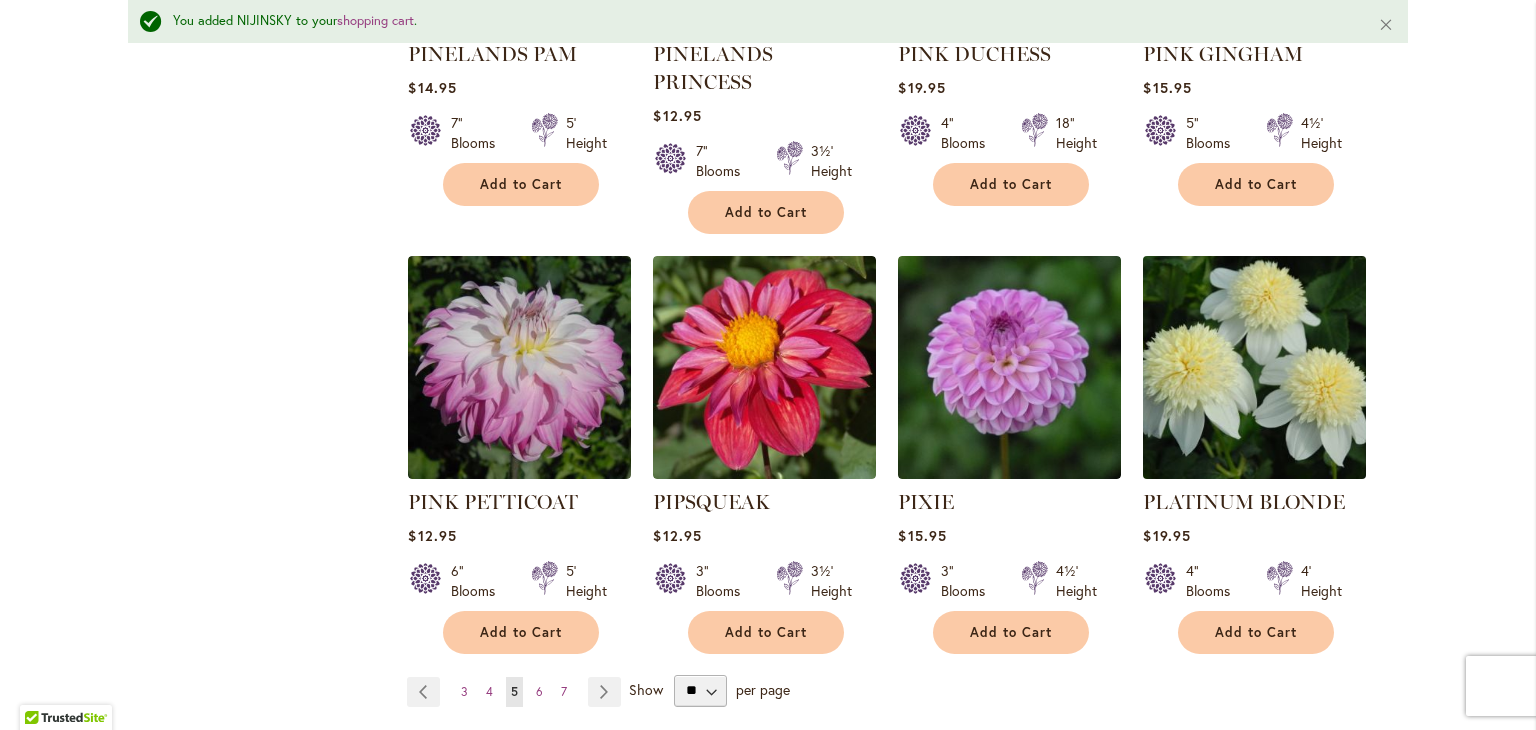 scroll, scrollTop: 6737, scrollLeft: 0, axis: vertical 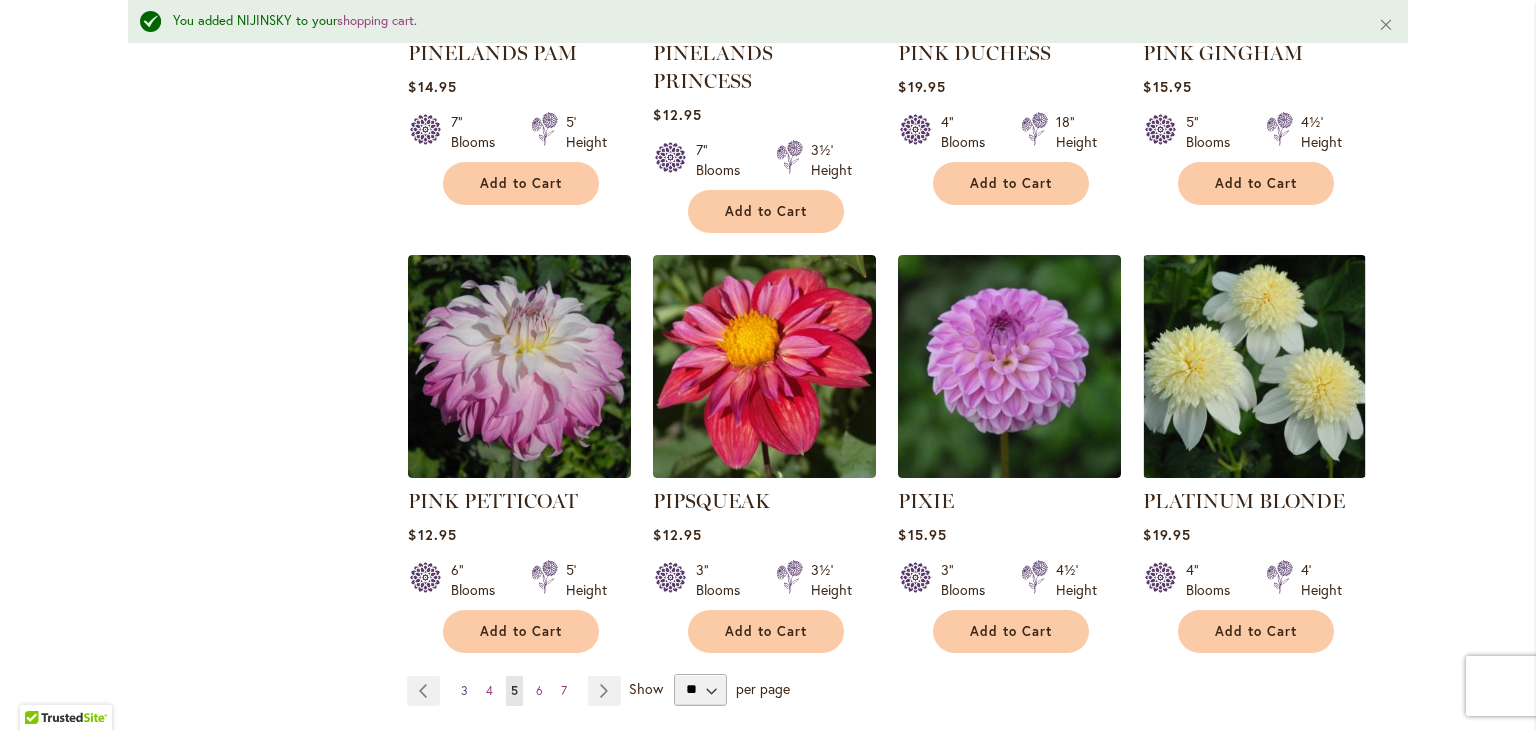 click on "3" at bounding box center [464, 690] 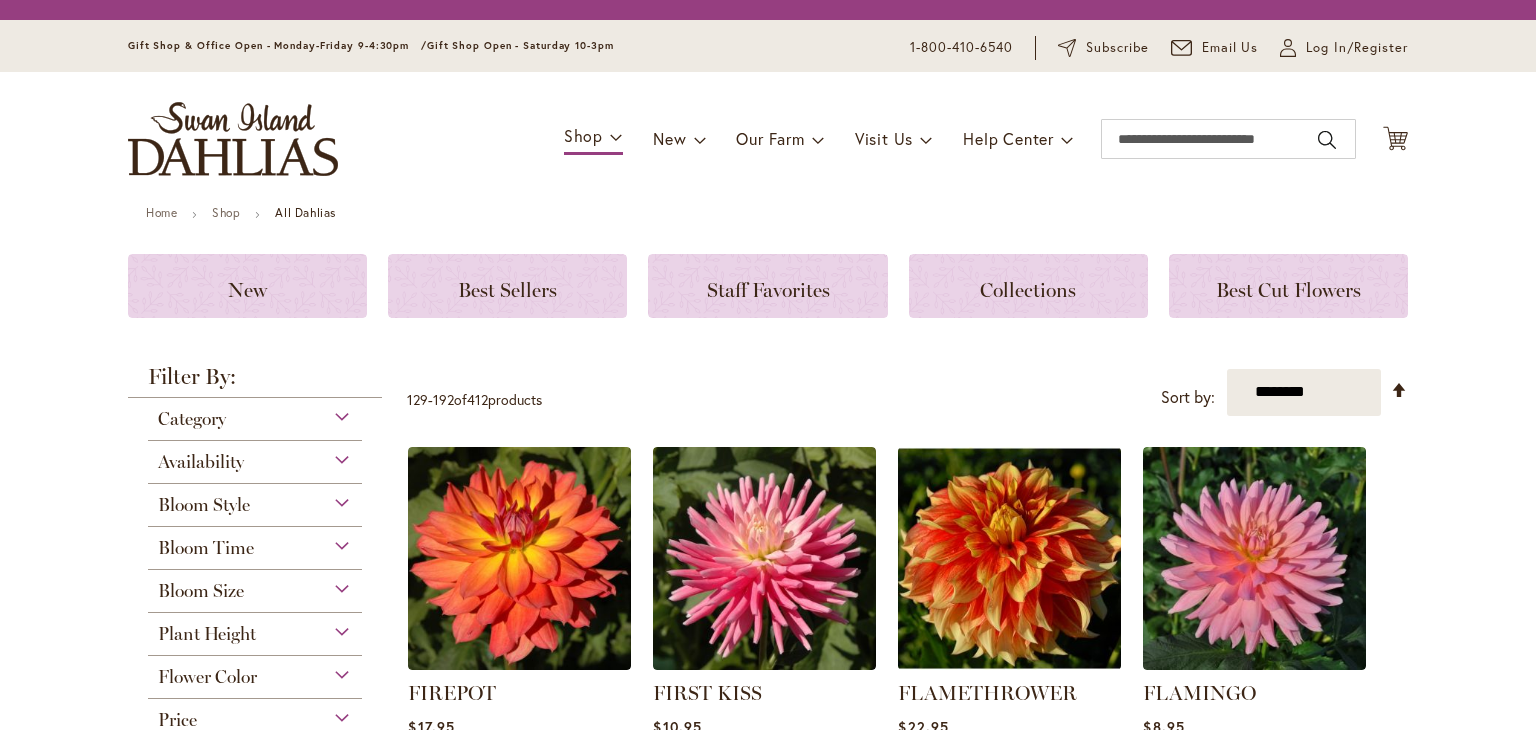 scroll, scrollTop: 0, scrollLeft: 0, axis: both 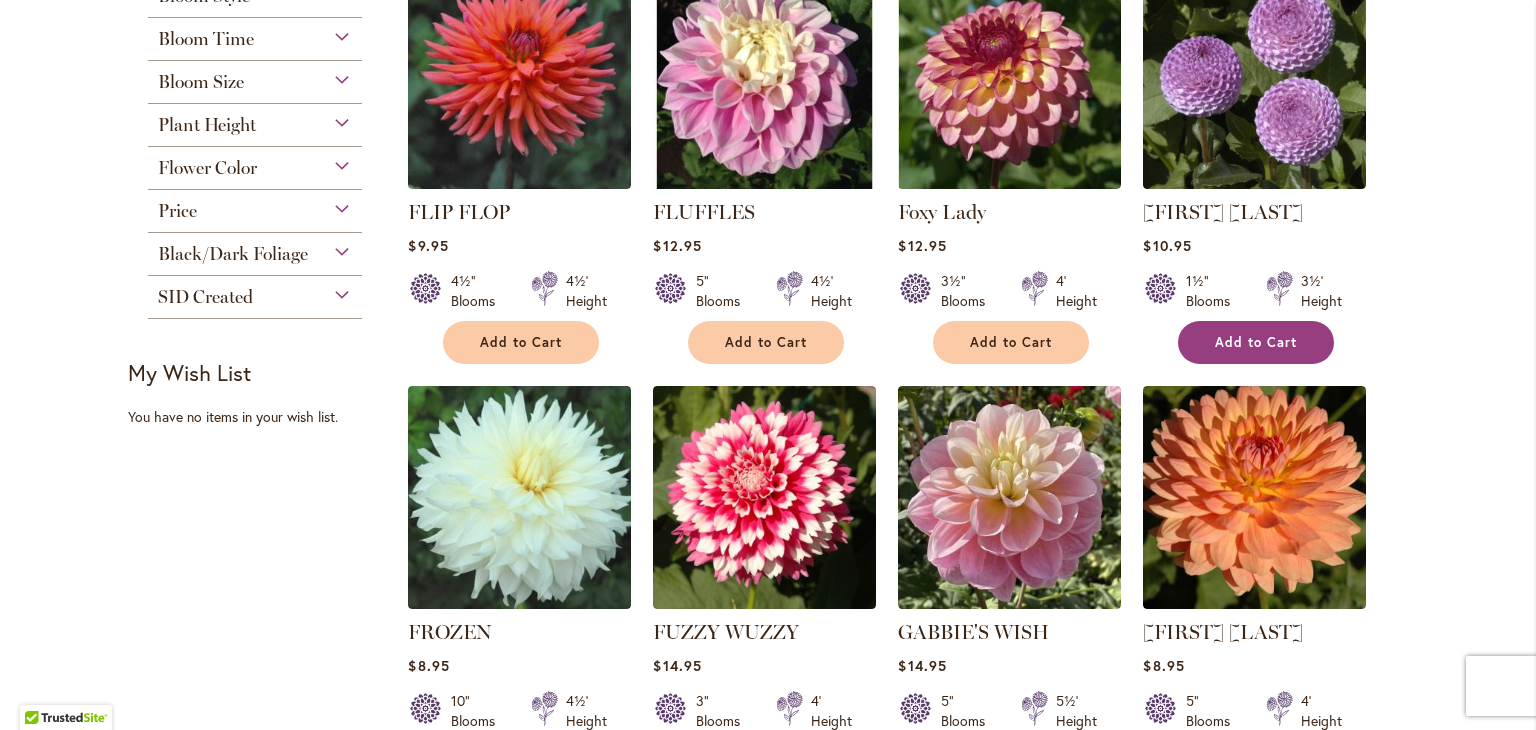 click on "Add to Cart" at bounding box center (1256, 342) 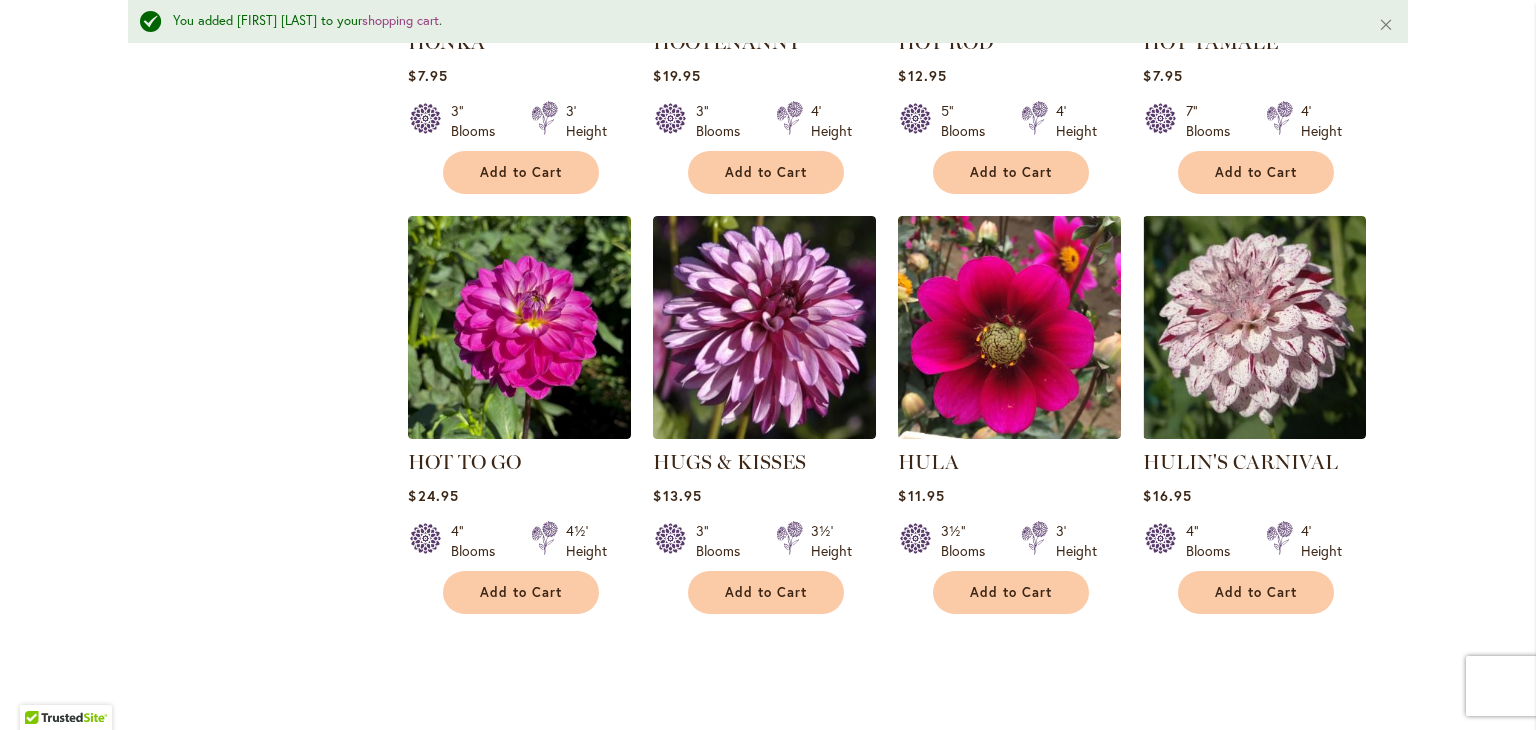 scroll, scrollTop: 6356, scrollLeft: 0, axis: vertical 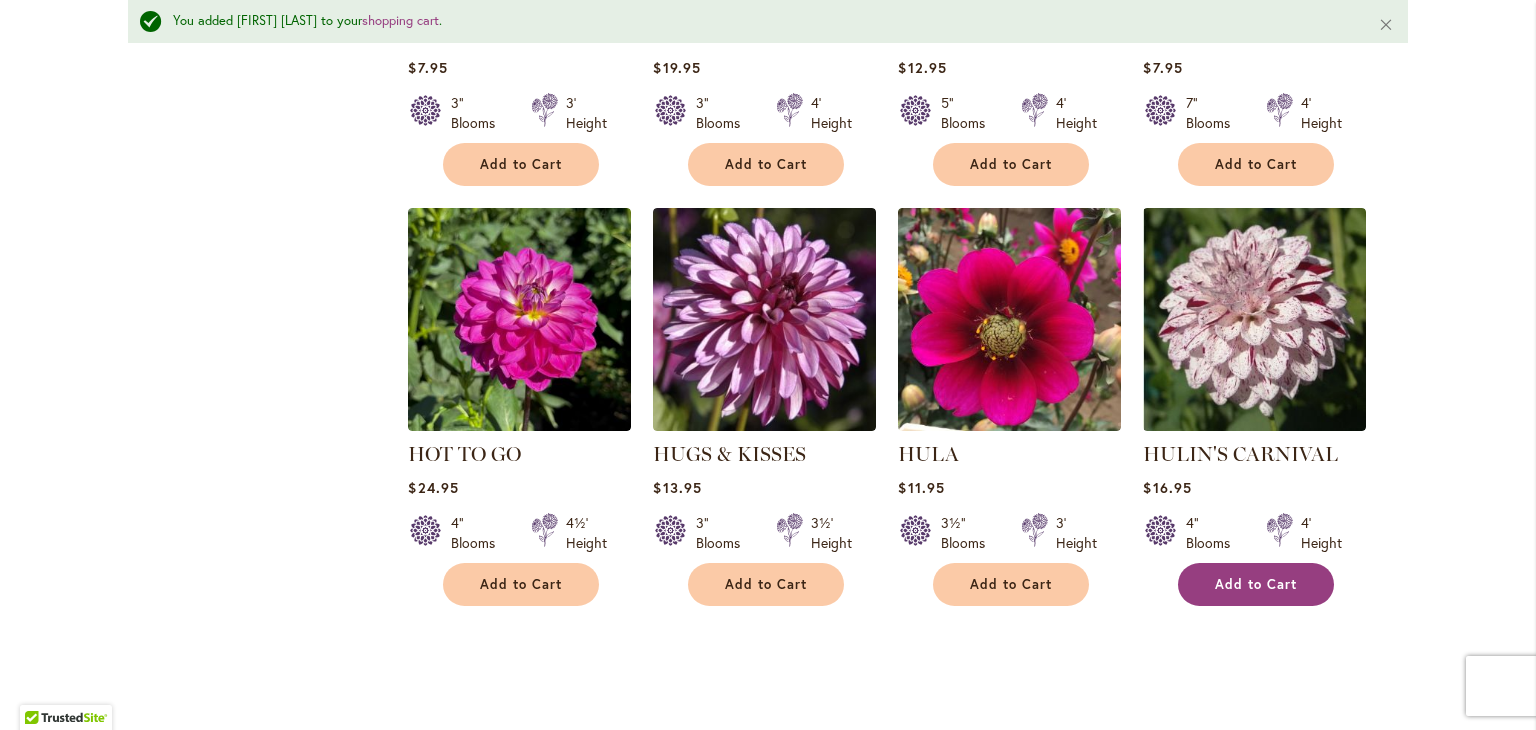 click on "Add to Cart" at bounding box center [1256, 584] 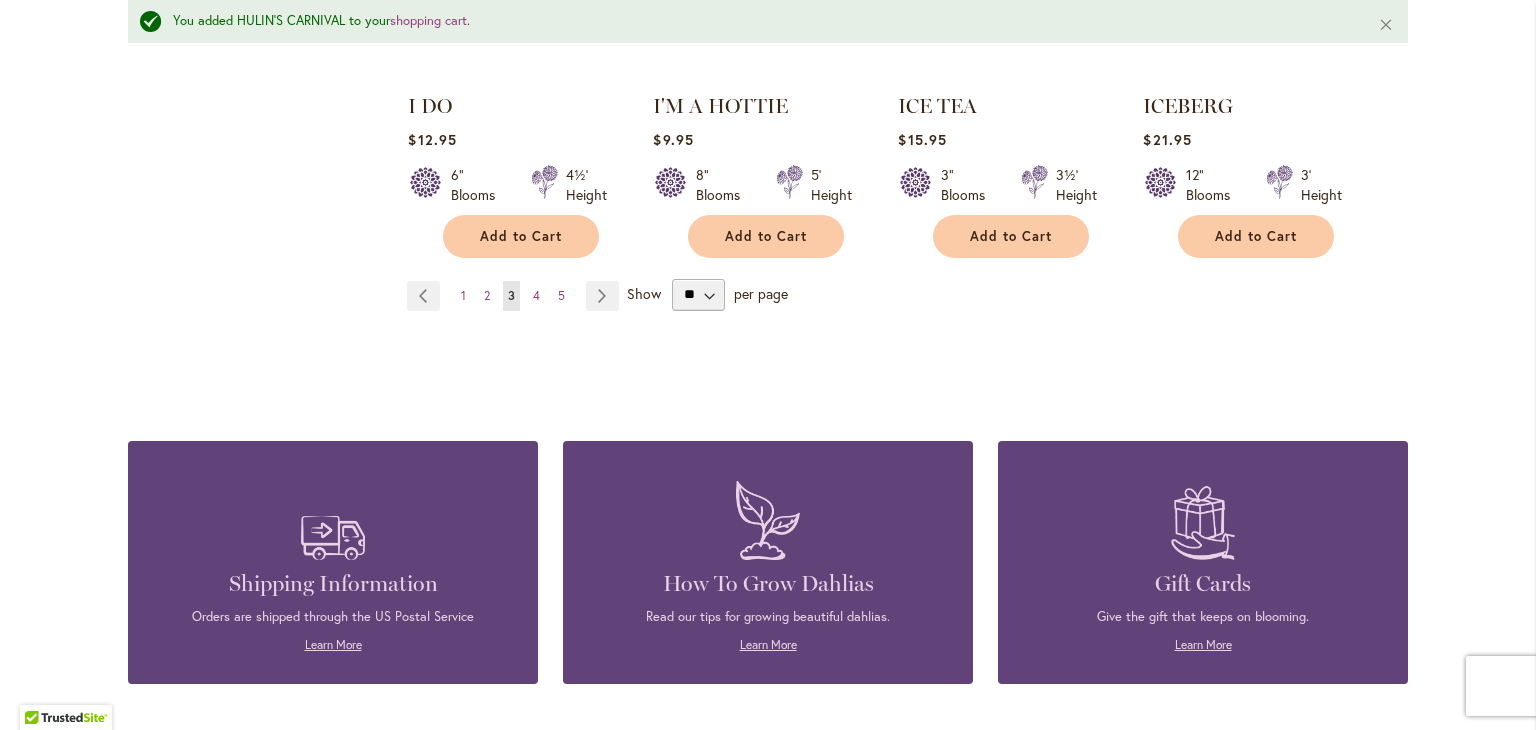 scroll, scrollTop: 7125, scrollLeft: 0, axis: vertical 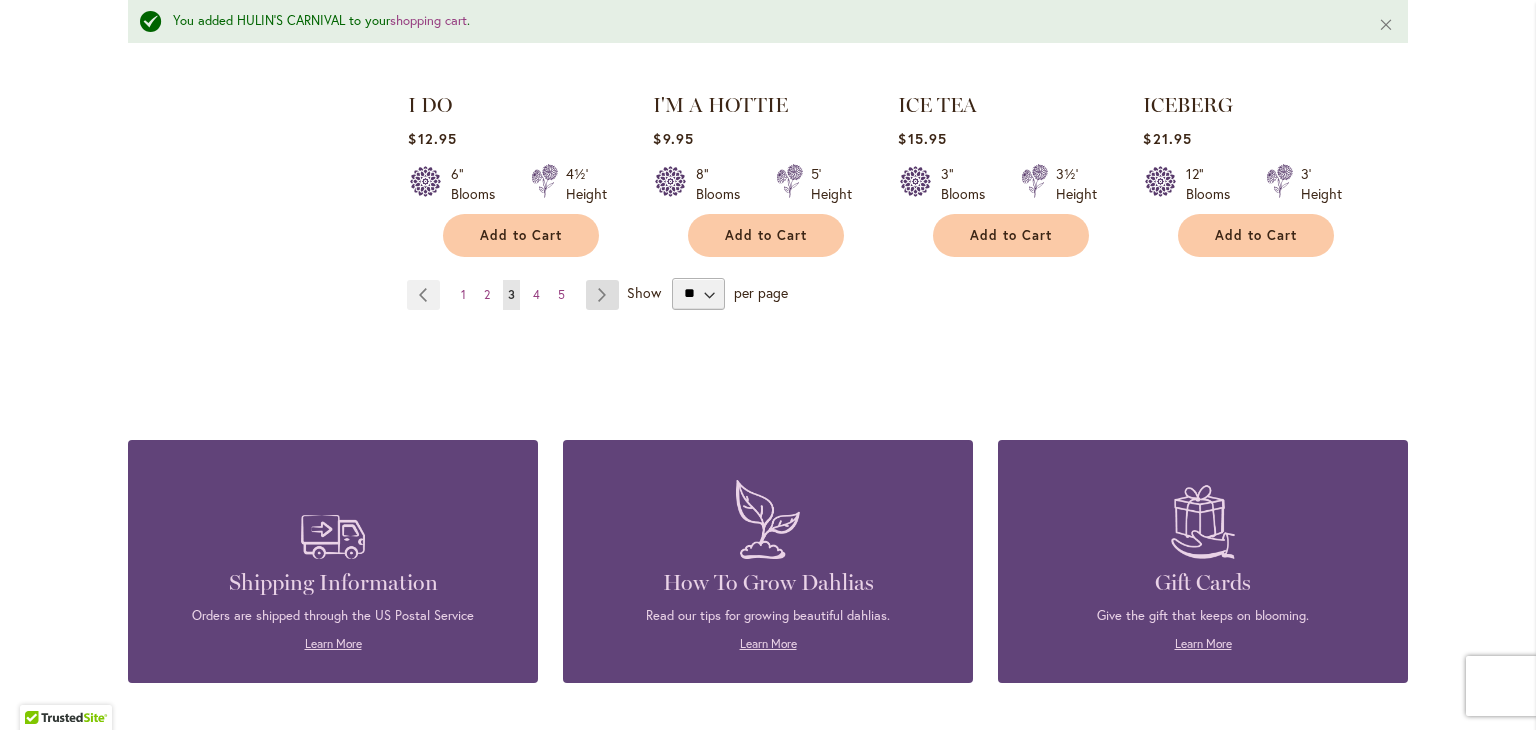 click on "Page
Next" at bounding box center [602, 295] 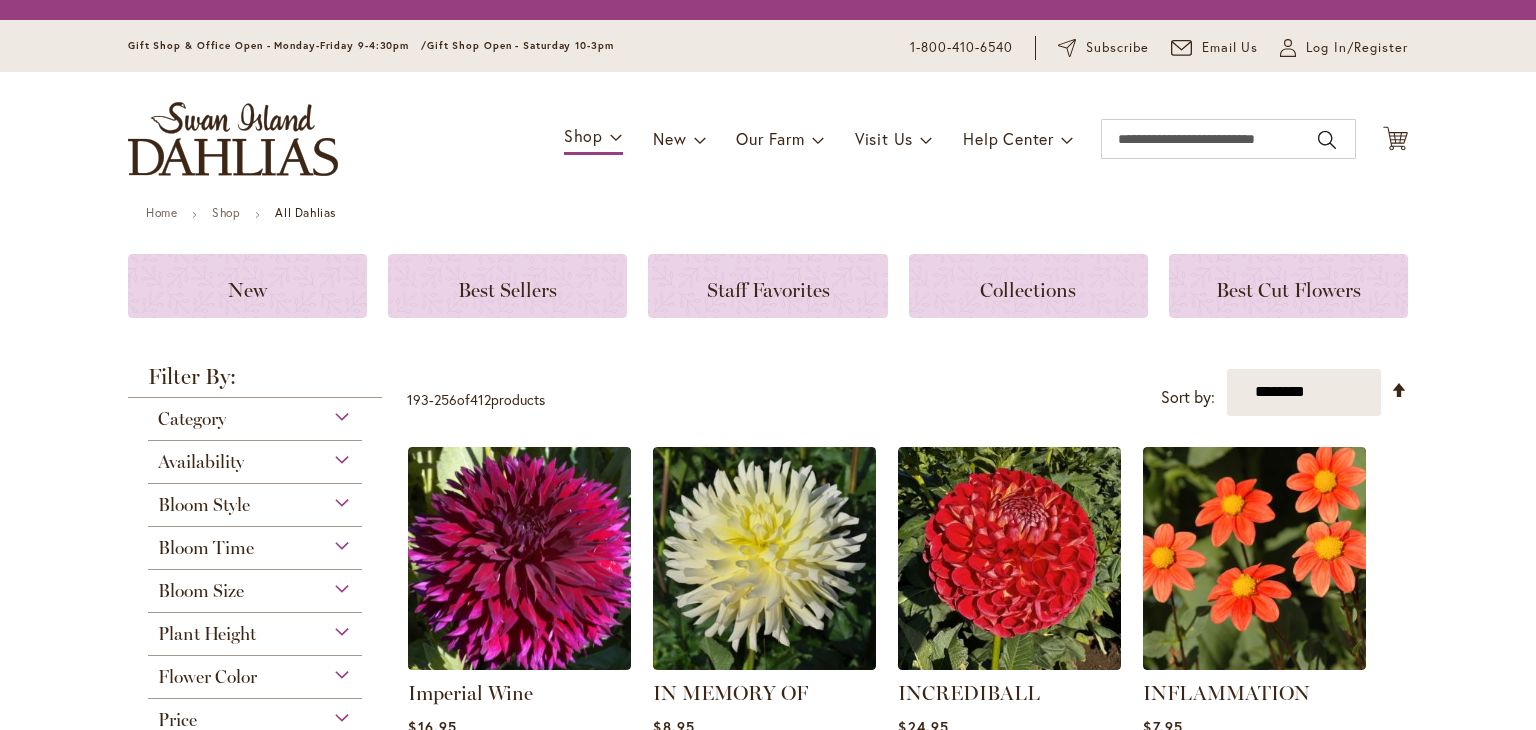 scroll, scrollTop: 0, scrollLeft: 0, axis: both 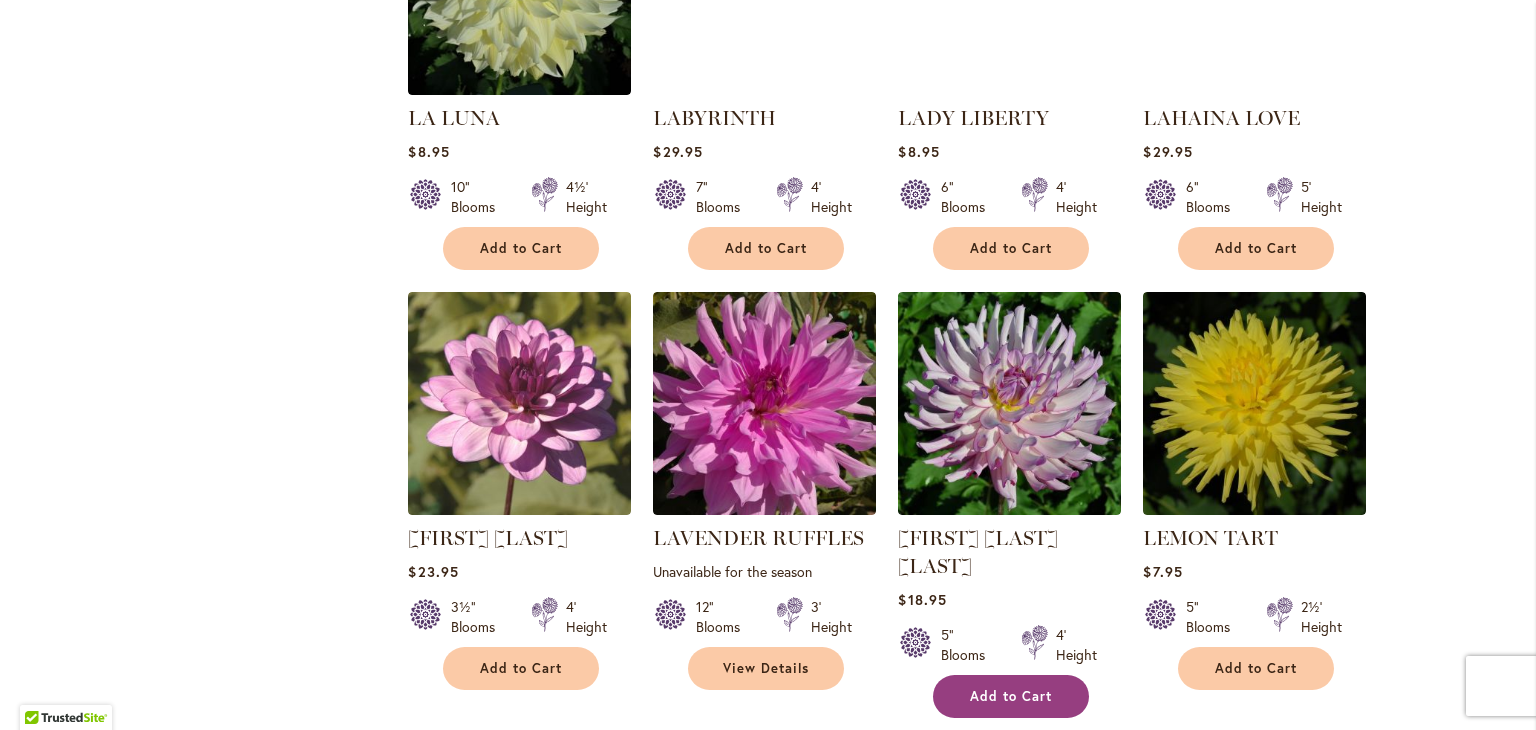 click on "Add to Cart" at bounding box center (1011, 696) 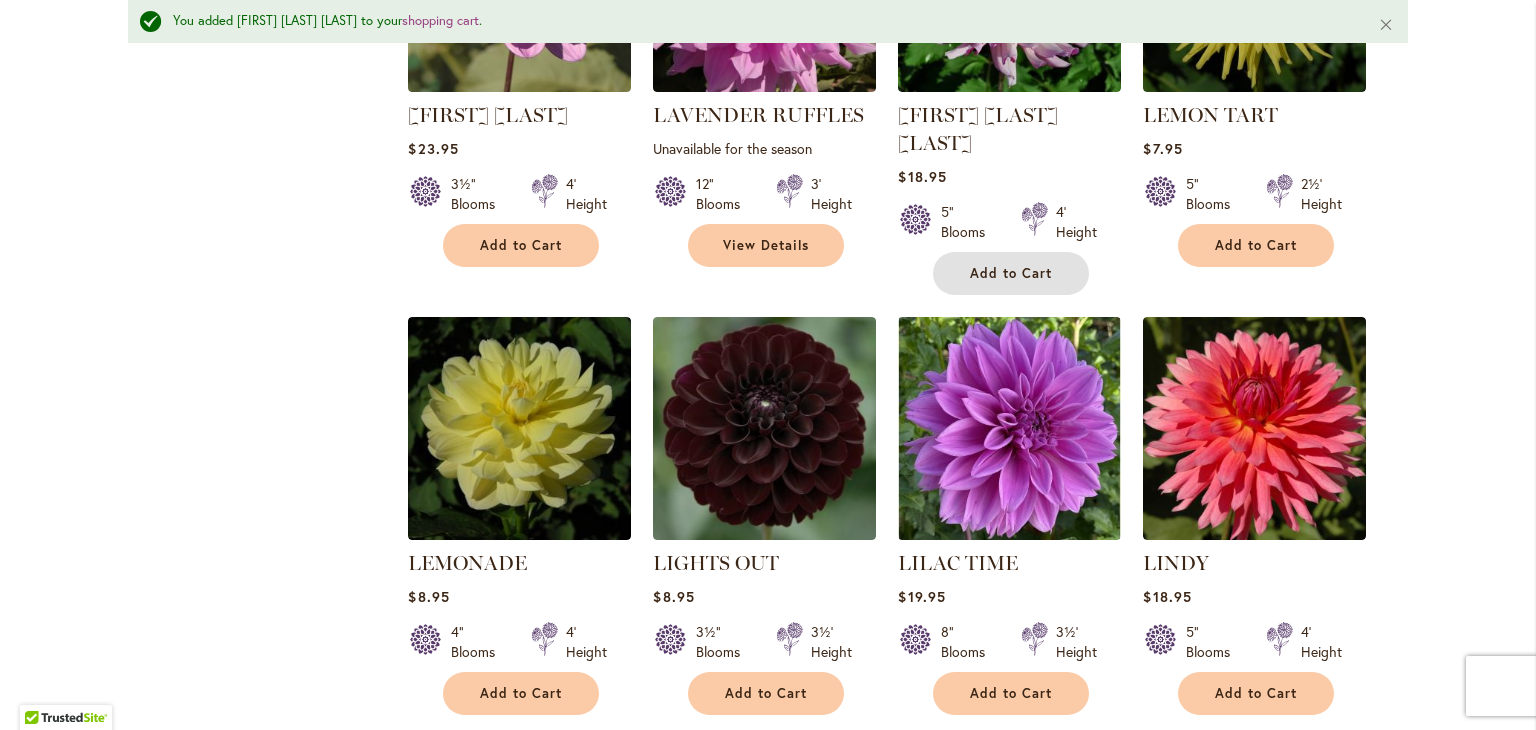 scroll, scrollTop: 4107, scrollLeft: 0, axis: vertical 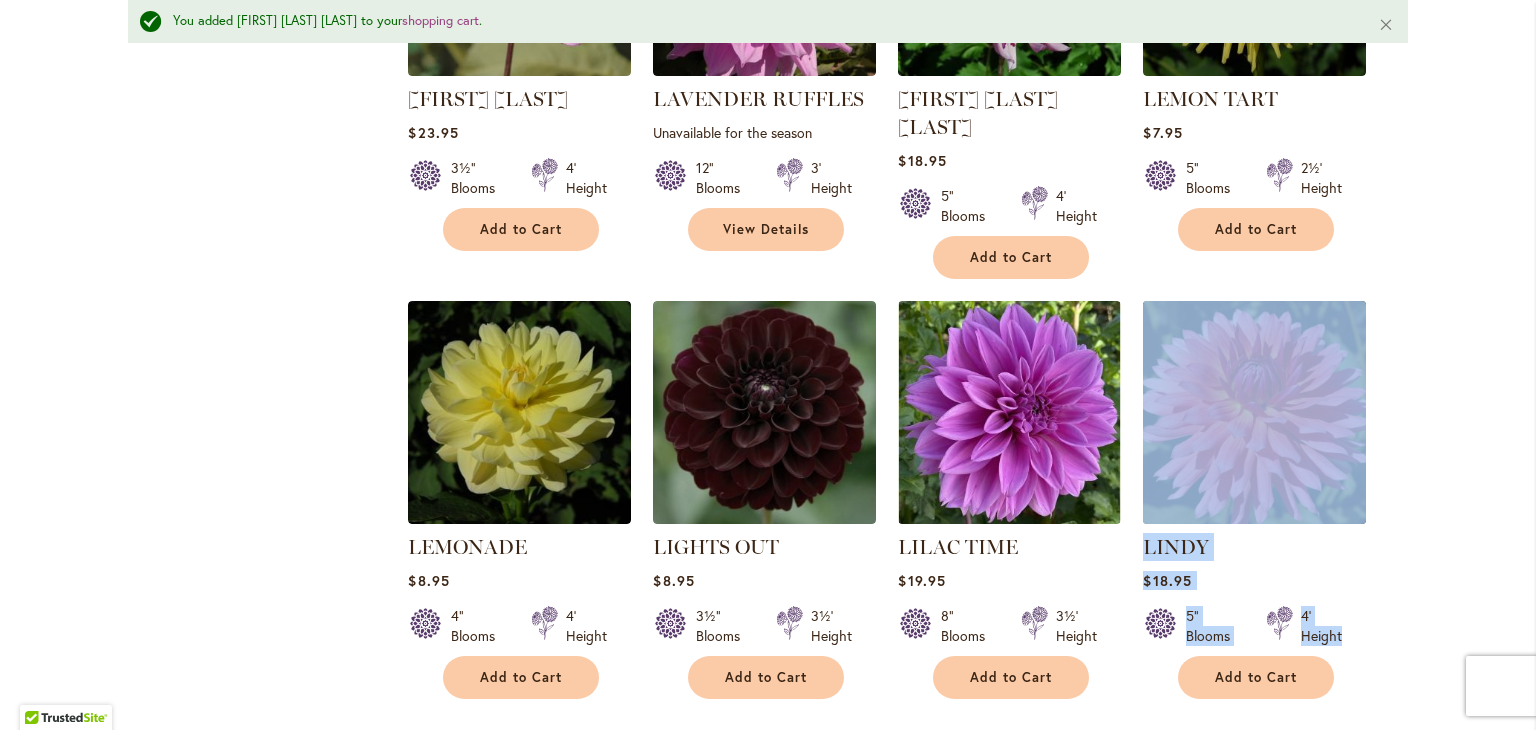 drag, startPoint x: 1136, startPoint y: 662, endPoint x: 1296, endPoint y: 313, distance: 383.92838 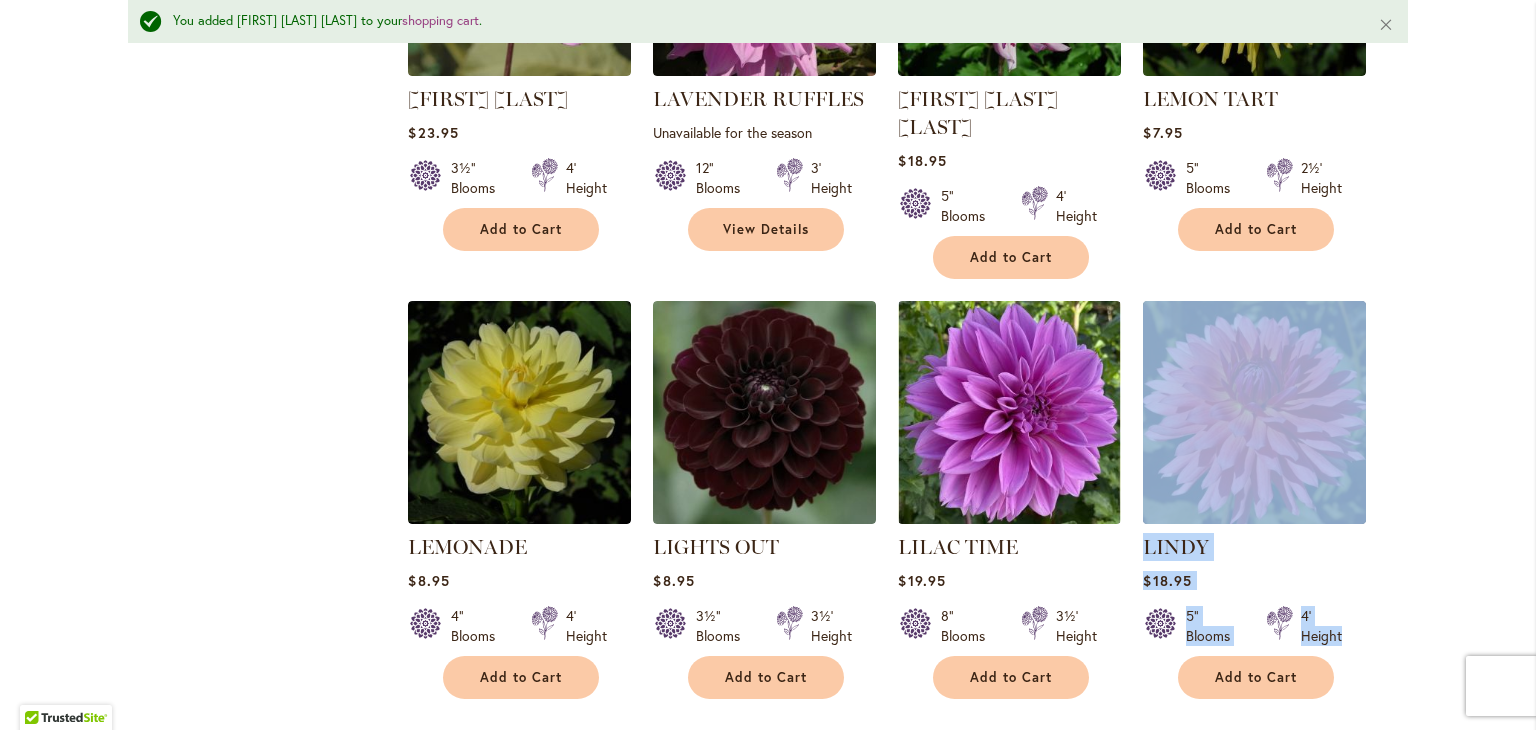 click on "Home
Shop
All Dahlias
You added LEILA SAVANNA ROSE to your  shopping cart .
Close
New Best Sellers Staff Favorites Collections Best Cut Flowers
Filter by:
Filter By:
Category
Best Sellers 32 New 5 2 6" at bounding box center (768, -65) 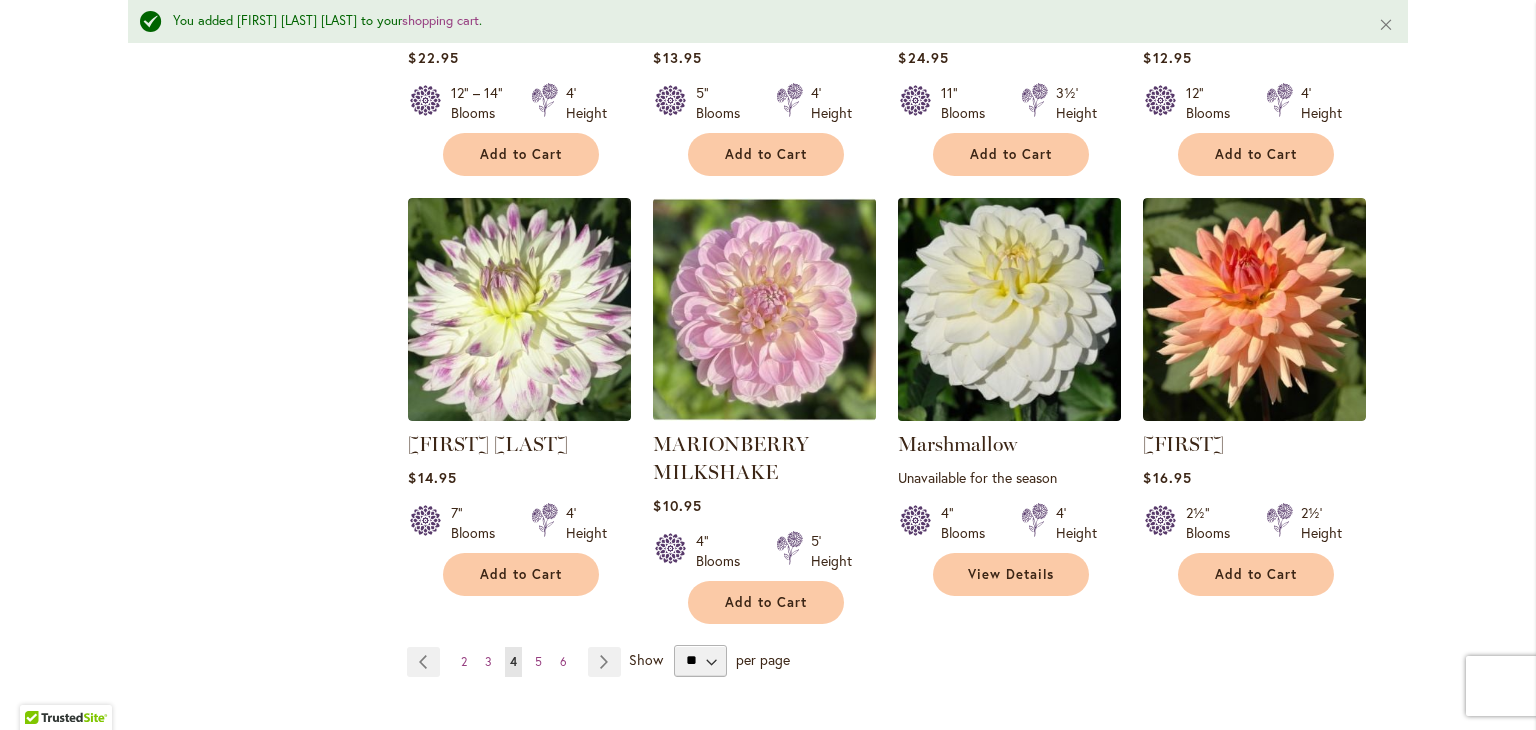 scroll, scrollTop: 6731, scrollLeft: 0, axis: vertical 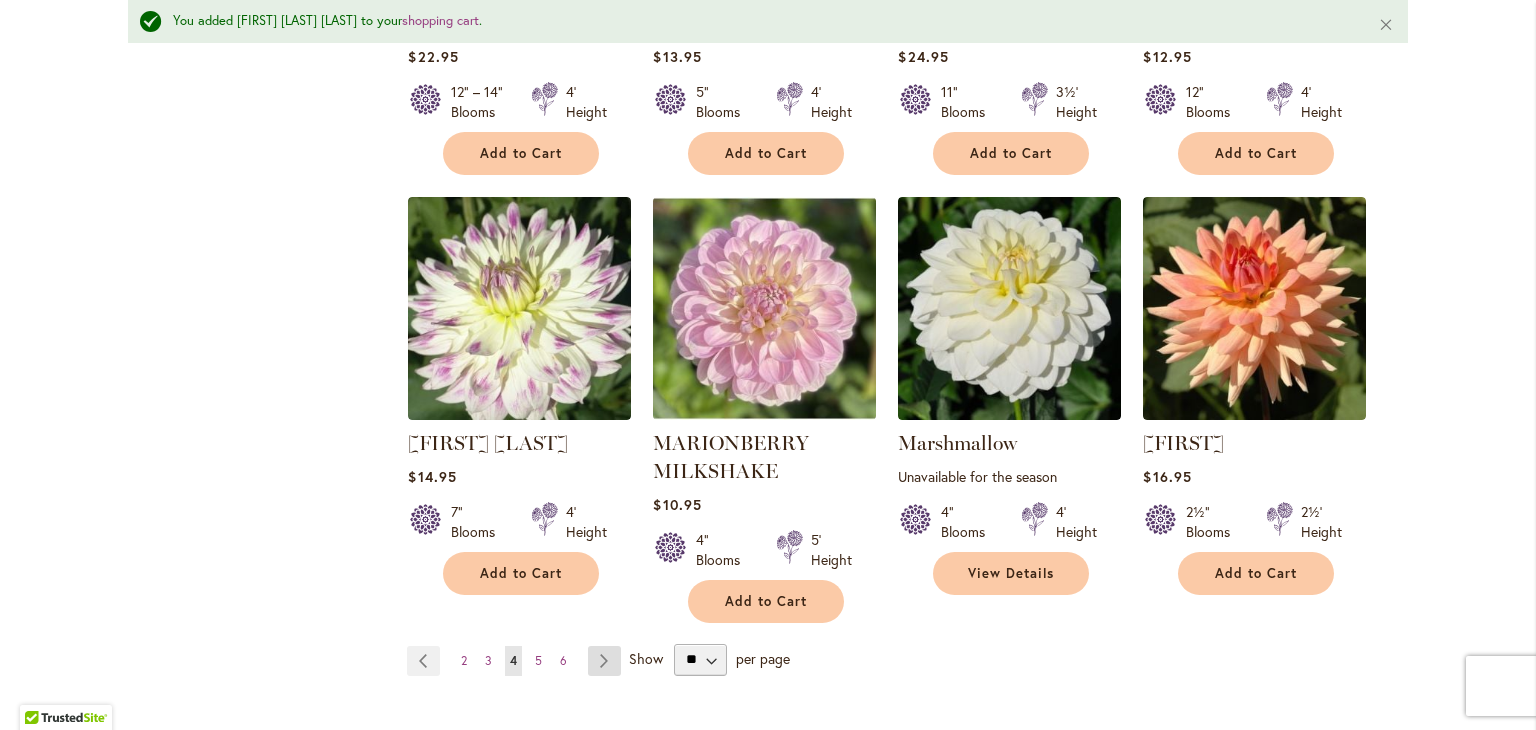click on "Page
Next" at bounding box center (604, 661) 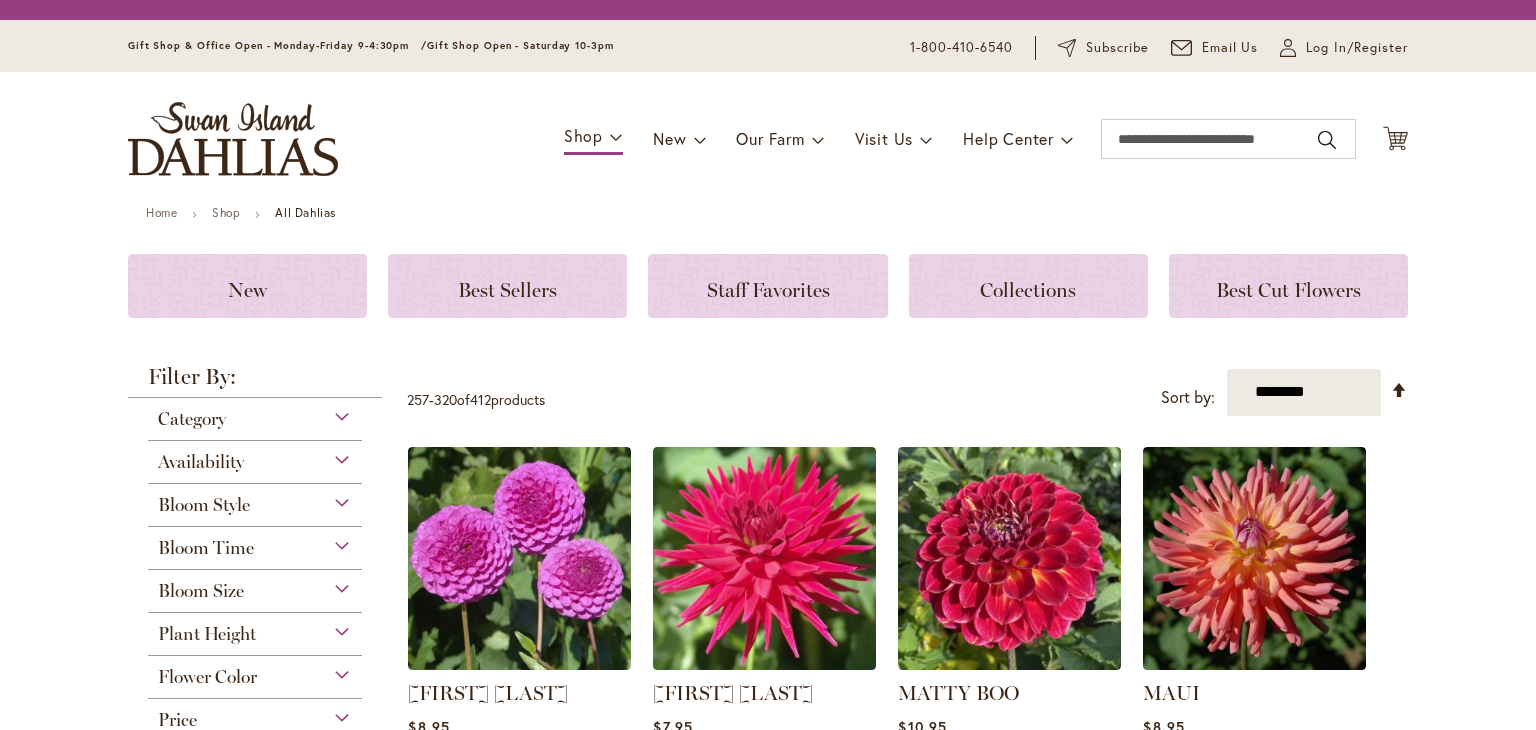 scroll, scrollTop: 0, scrollLeft: 0, axis: both 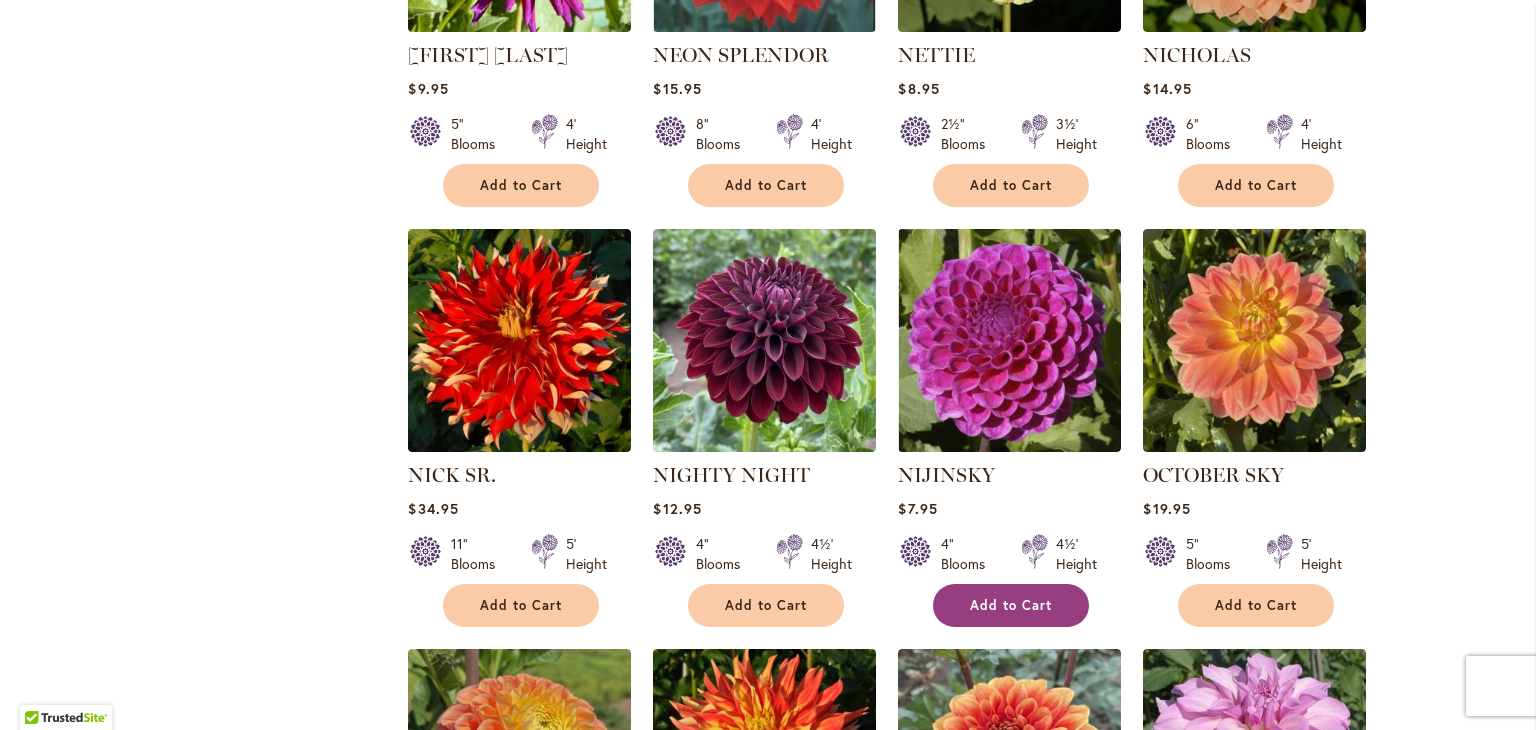 click on "Add to Cart" at bounding box center (1011, 605) 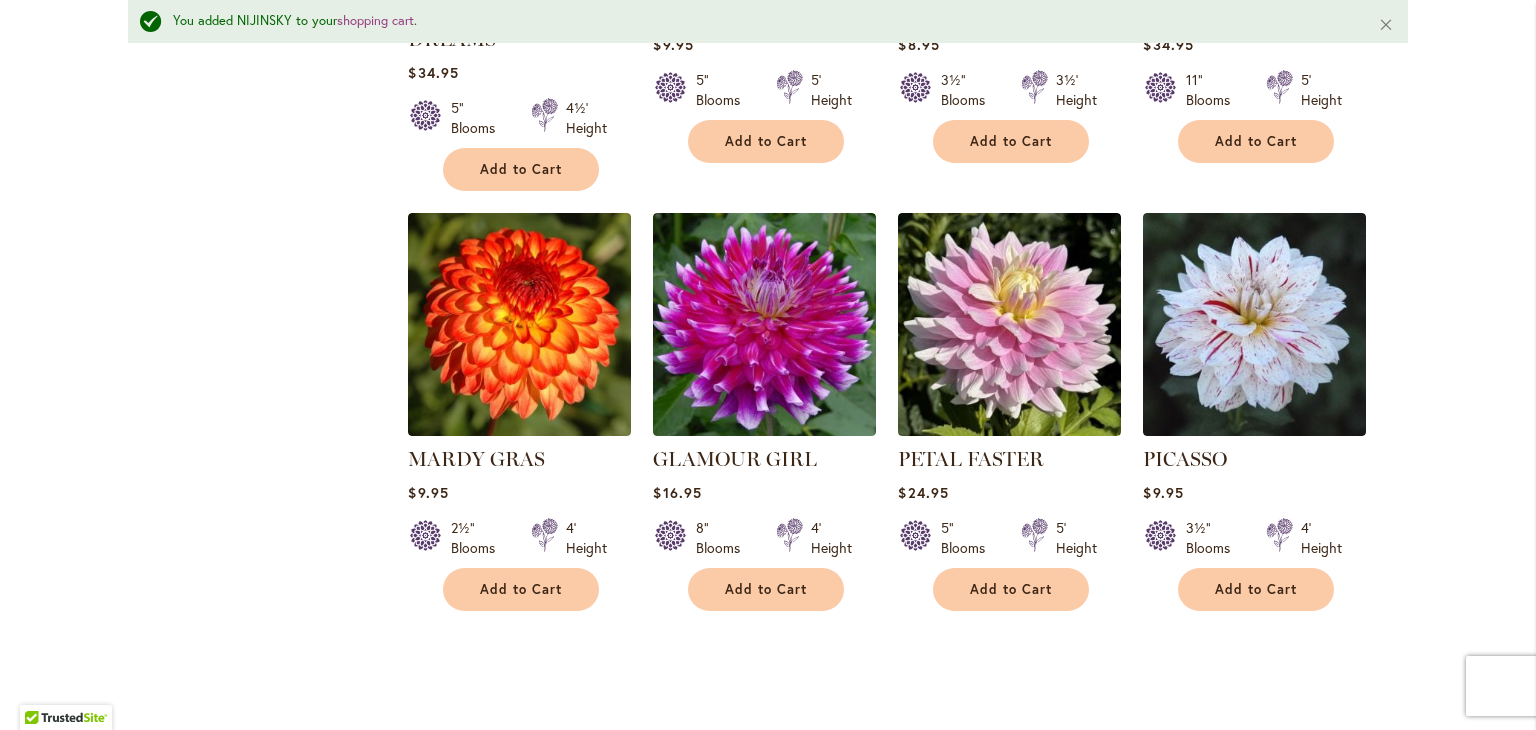 scroll, scrollTop: 5929, scrollLeft: 0, axis: vertical 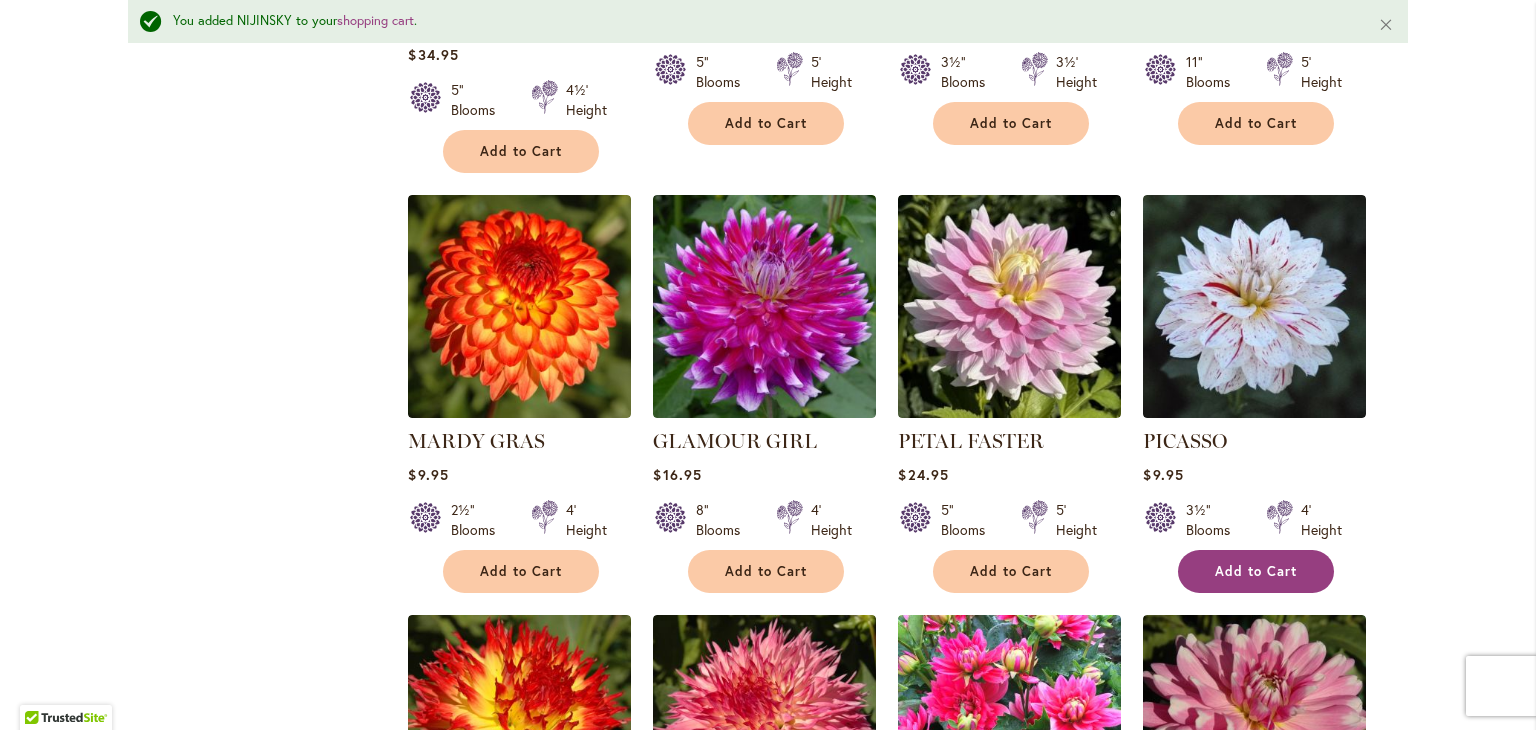 click on "Add to Cart" at bounding box center [1256, 571] 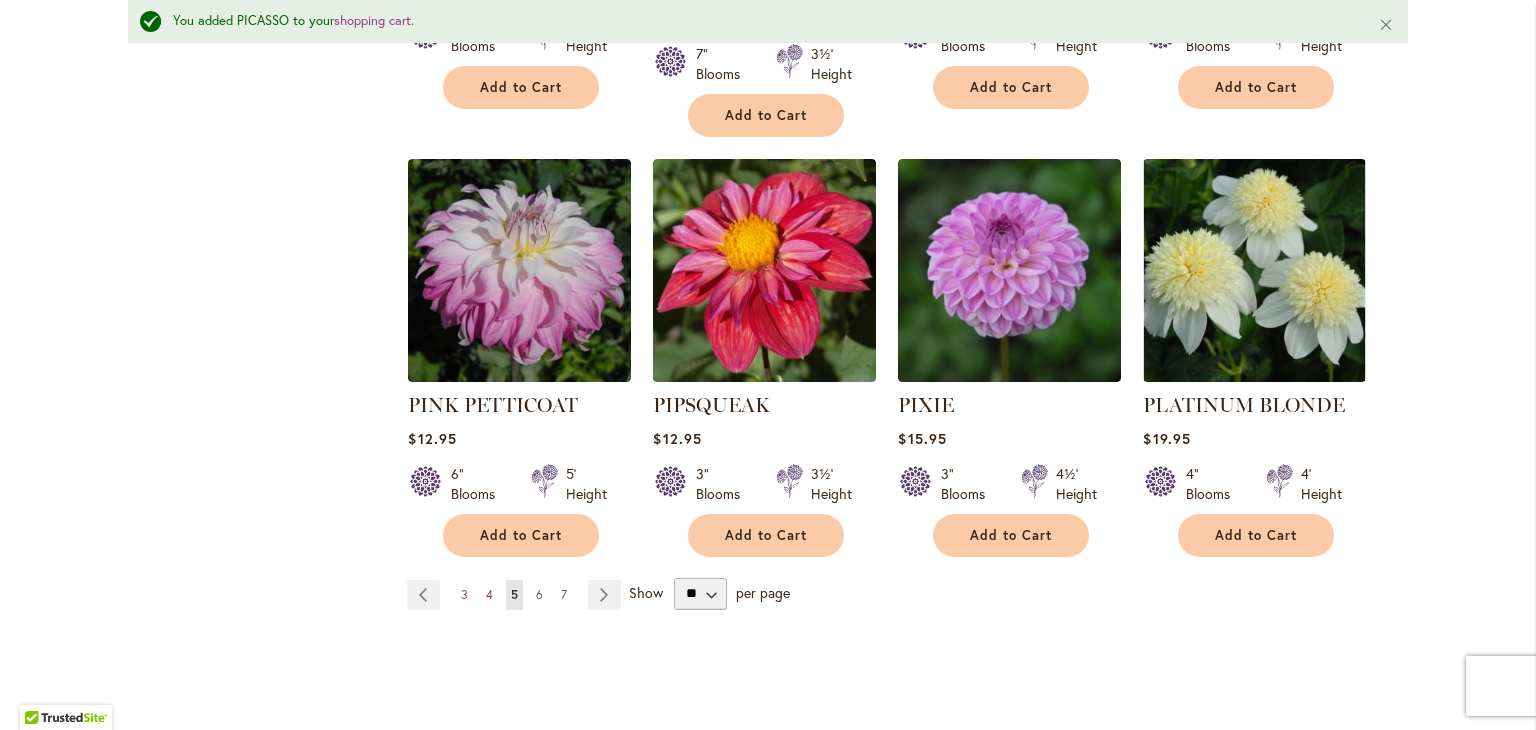 scroll, scrollTop: 6834, scrollLeft: 0, axis: vertical 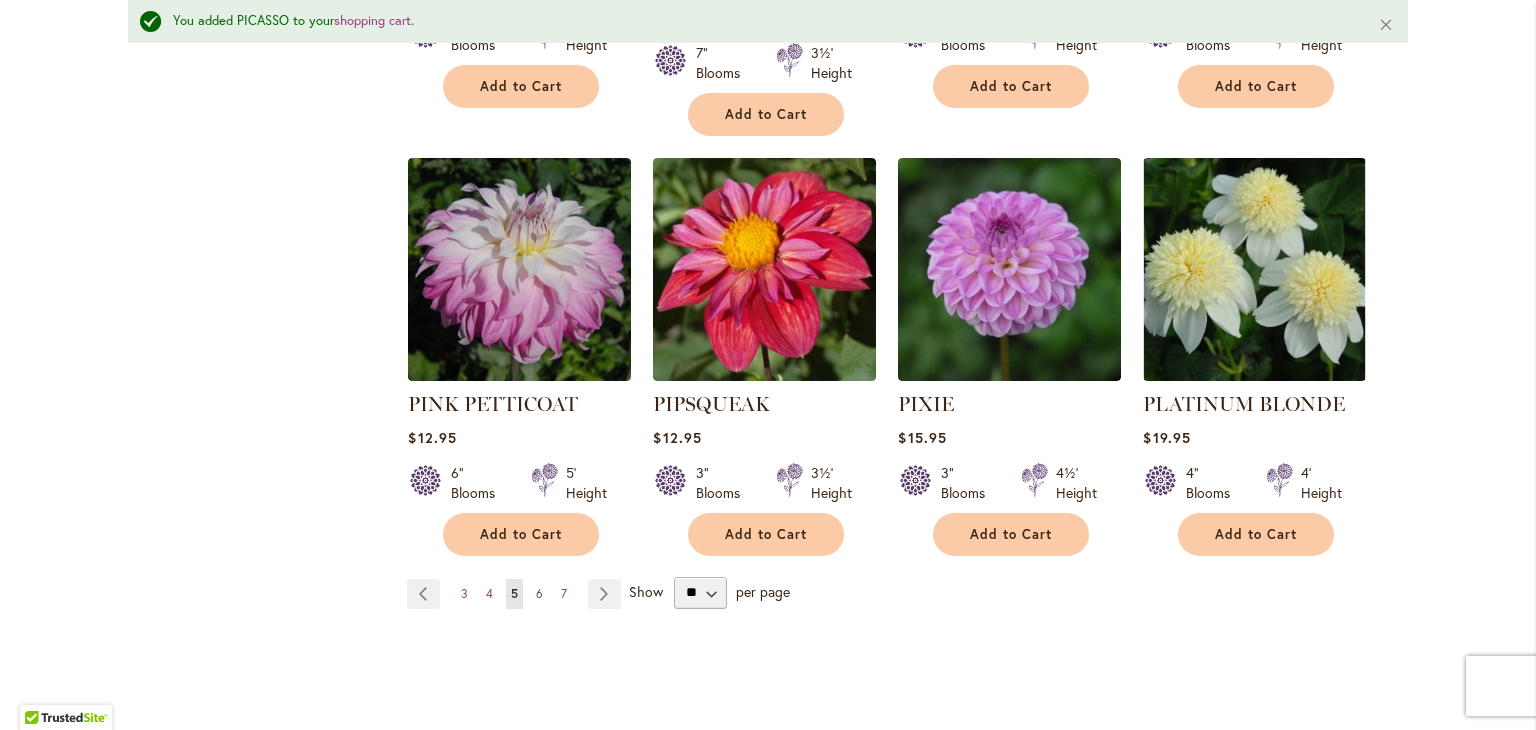 click on "6" at bounding box center (539, 593) 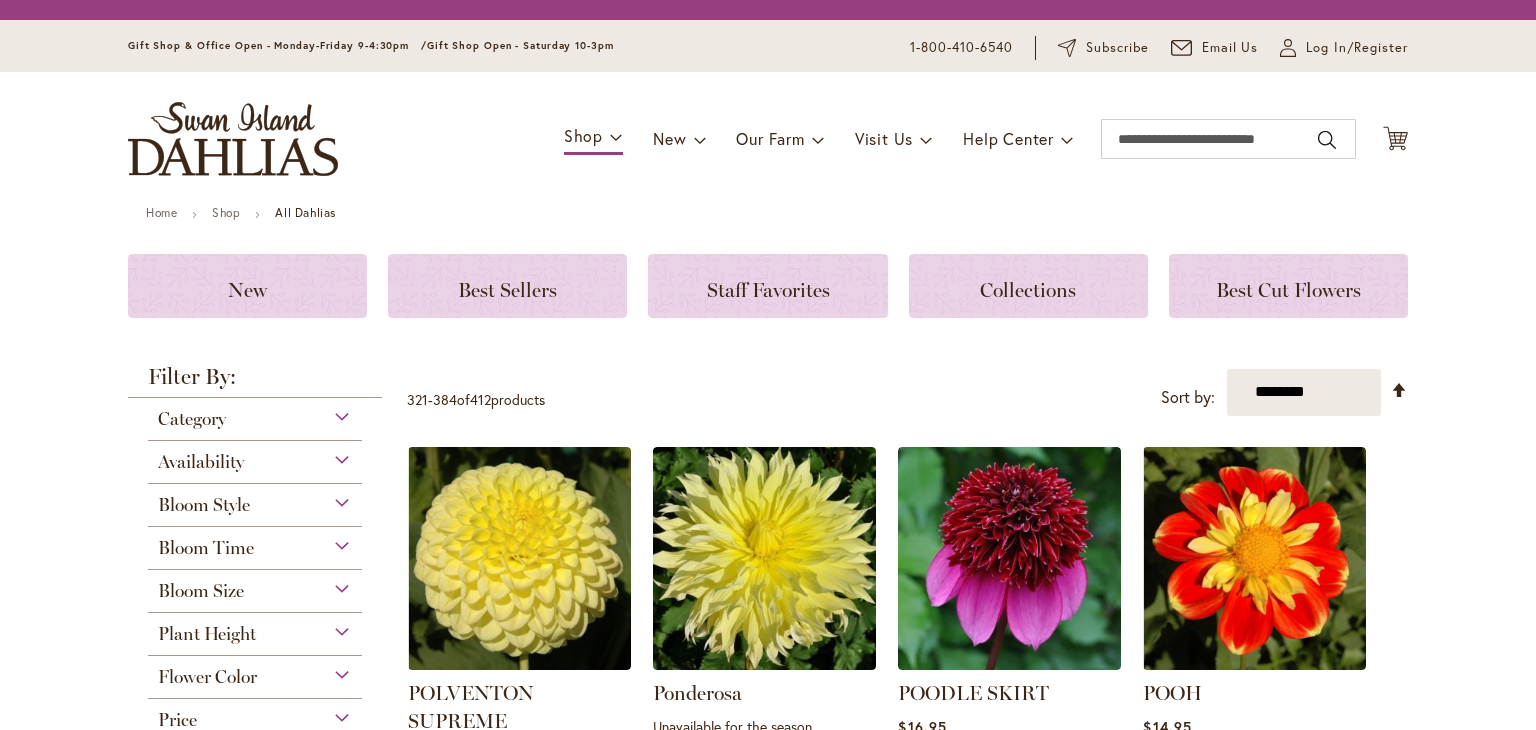 scroll, scrollTop: 0, scrollLeft: 0, axis: both 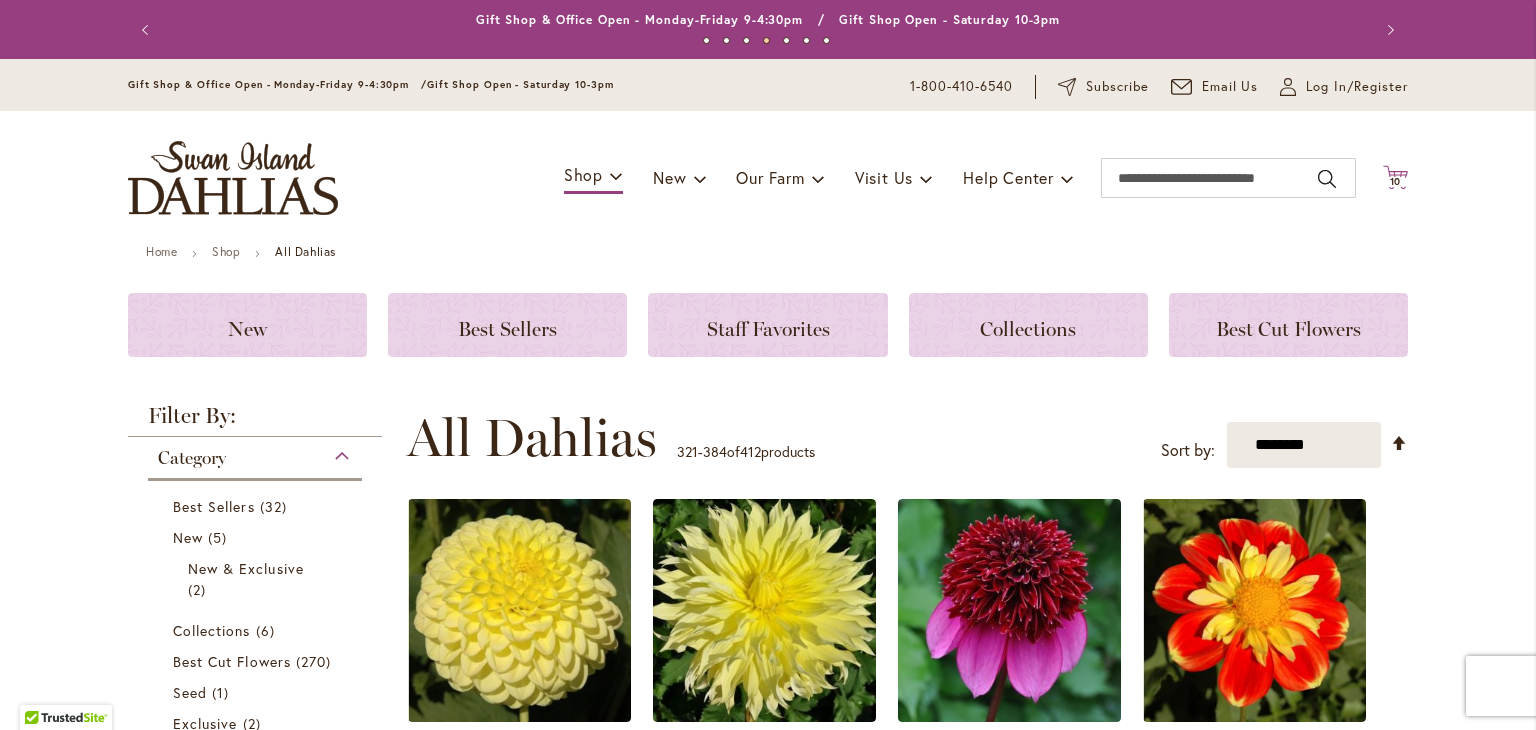 click on "Cart
.cls-1 {
fill: #231f20;
}" 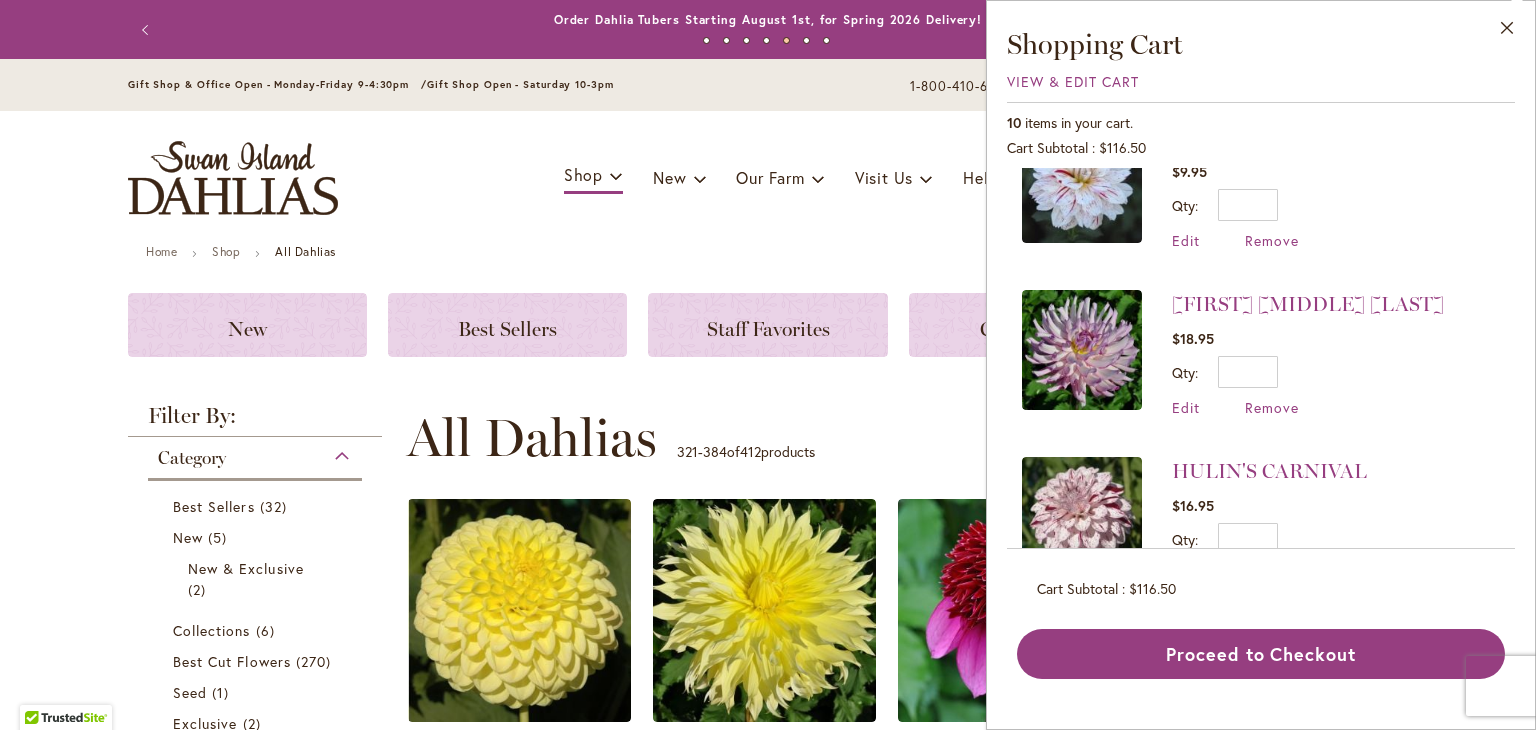 scroll, scrollTop: 80, scrollLeft: 0, axis: vertical 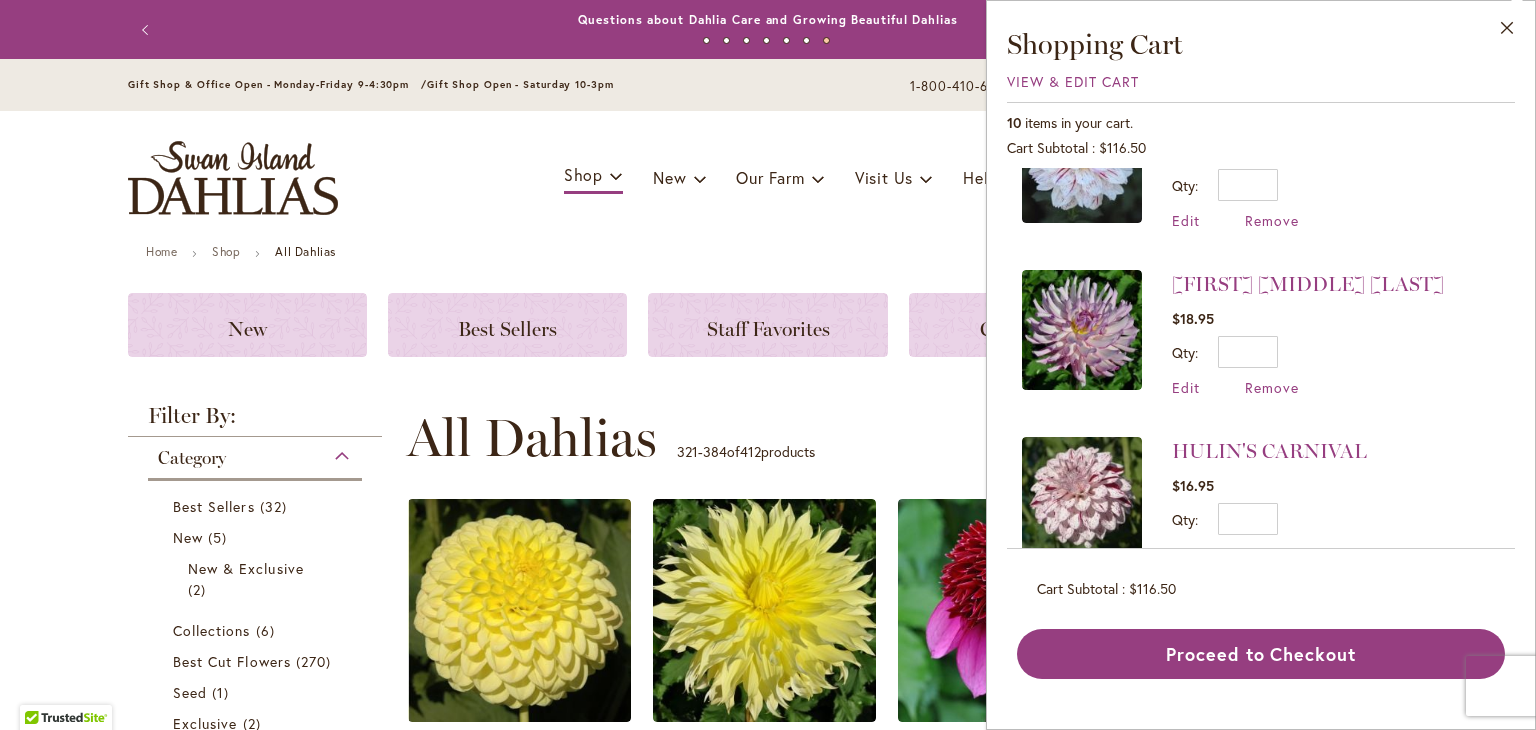 click on "Close
Shopping Cart
View & Edit Cart
10
items in your cart.
Cart Subtotal
$116.50
Recently added item(s)
PICASSO
$9.95" at bounding box center (1261, 365) 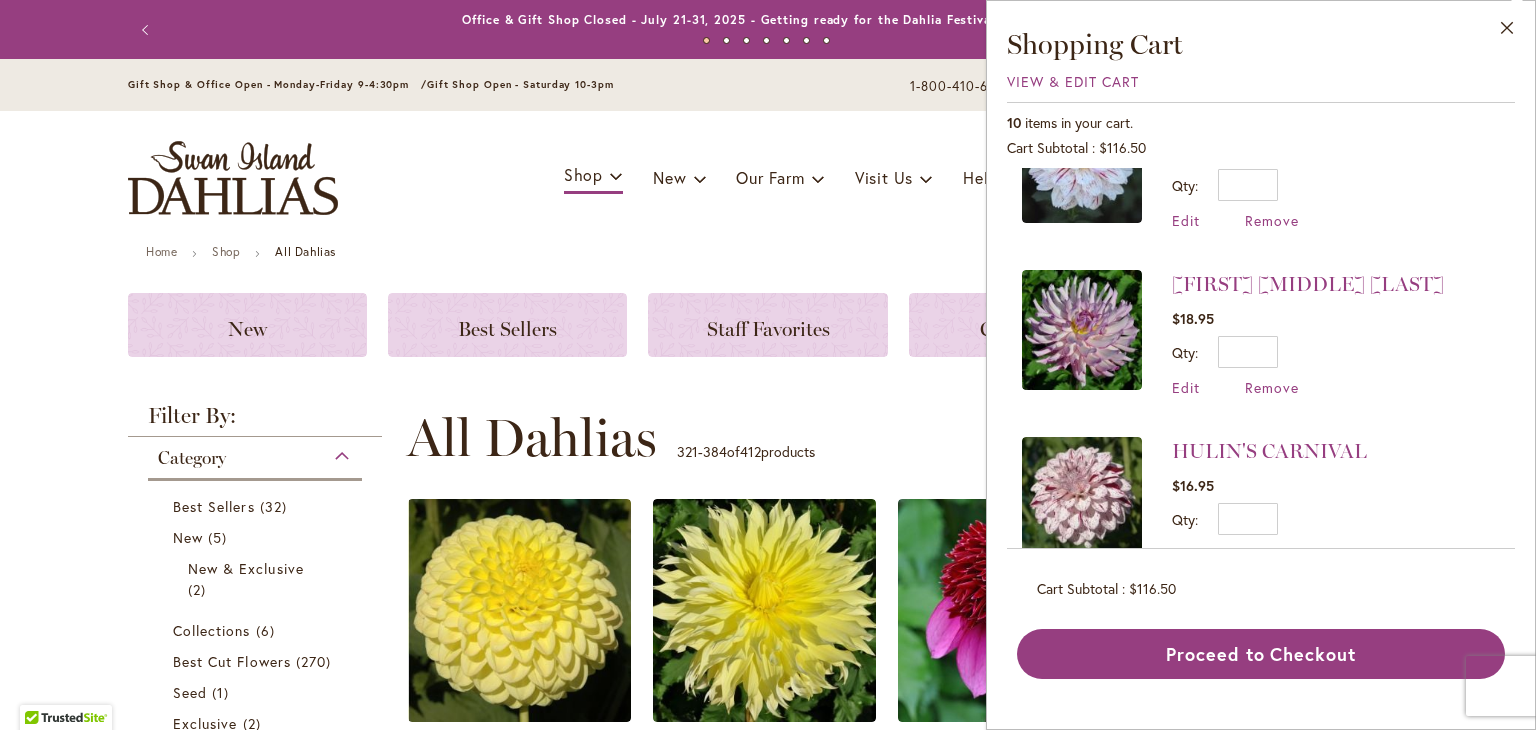 click on "10
items in your cart.
Cart Subtotal
$116.50
Recently added item(s)
PICASSO
$9.95
Qty
*
Update Edit" at bounding box center [1261, 390] 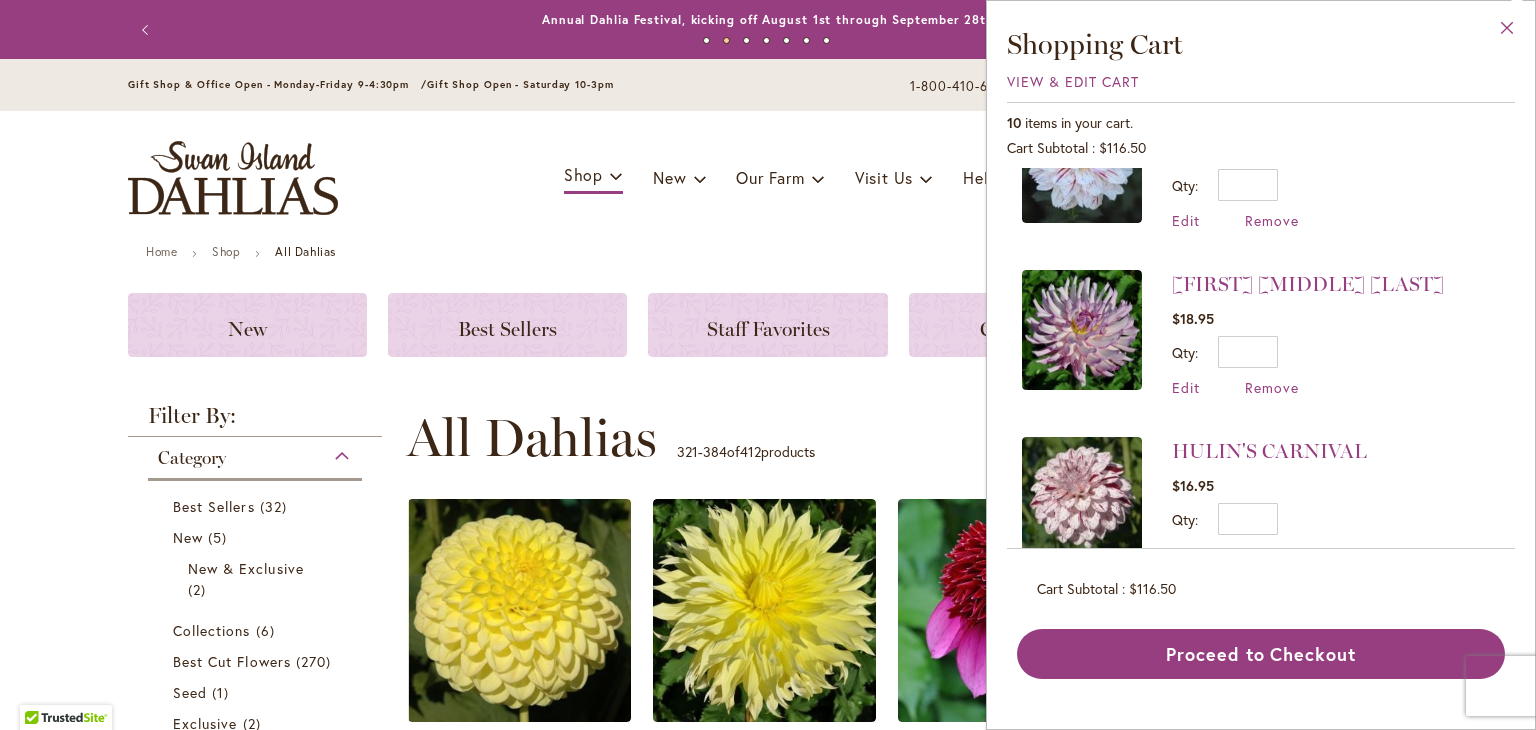 click on "Close" at bounding box center (1507, 32) 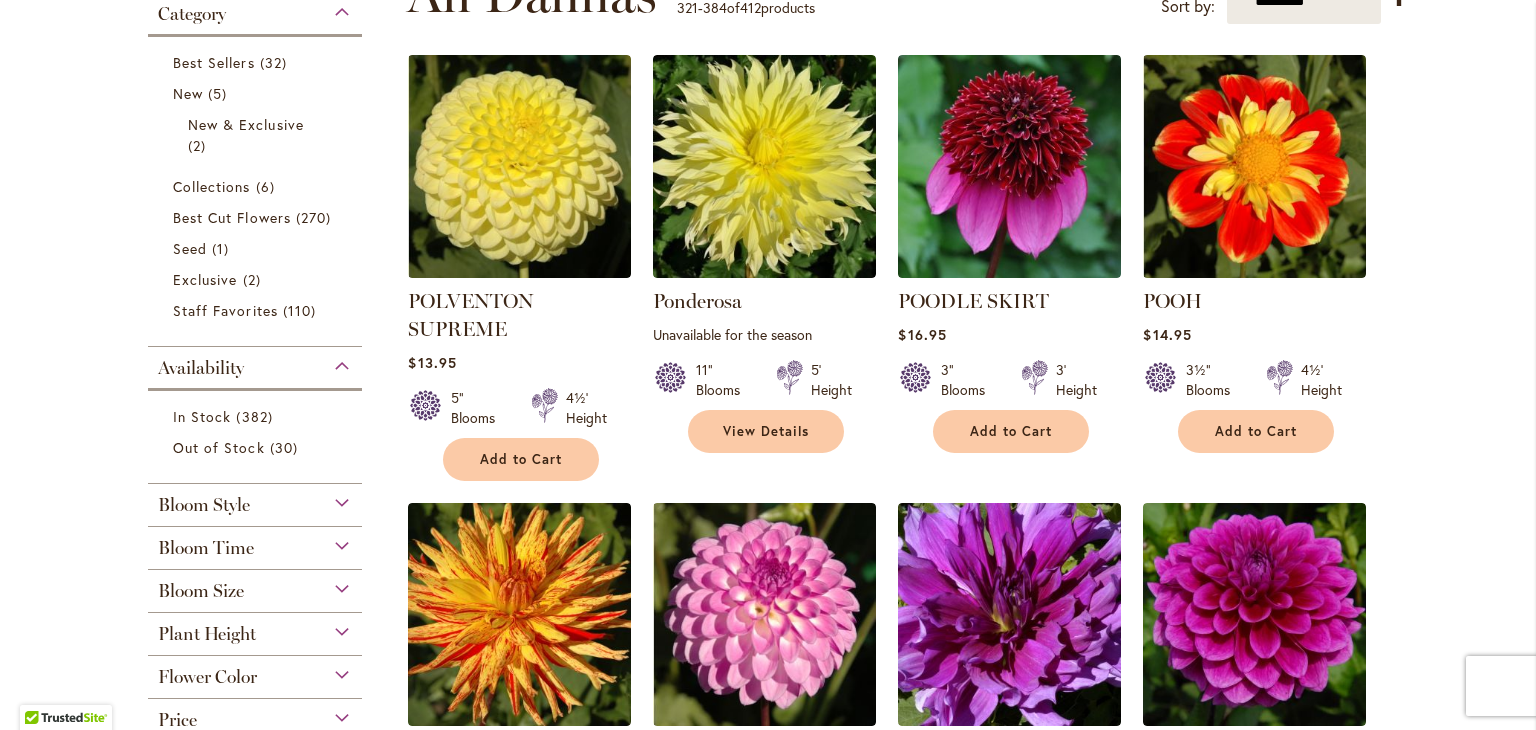 scroll, scrollTop: 520, scrollLeft: 0, axis: vertical 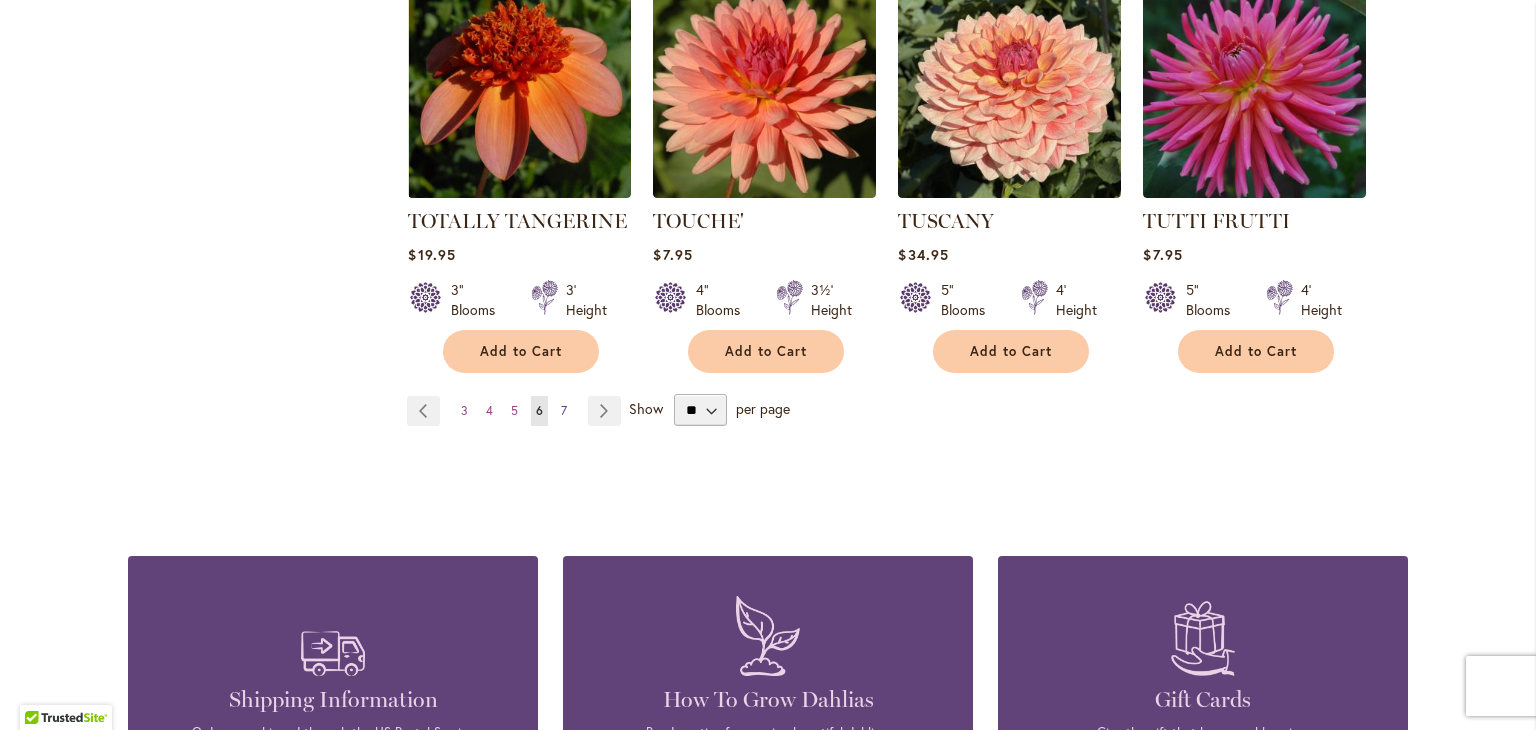 click on "Page
7" at bounding box center (564, 411) 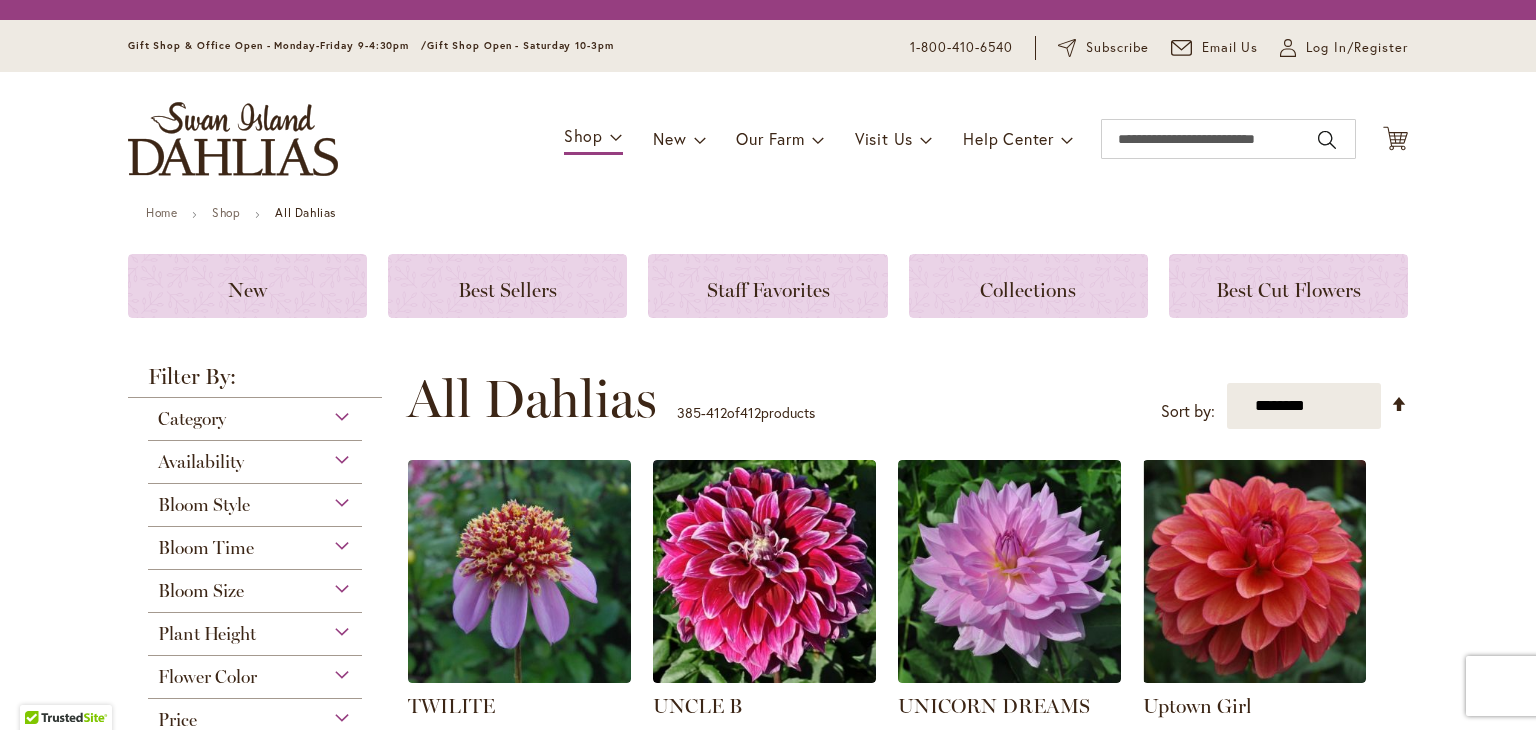 scroll, scrollTop: 0, scrollLeft: 0, axis: both 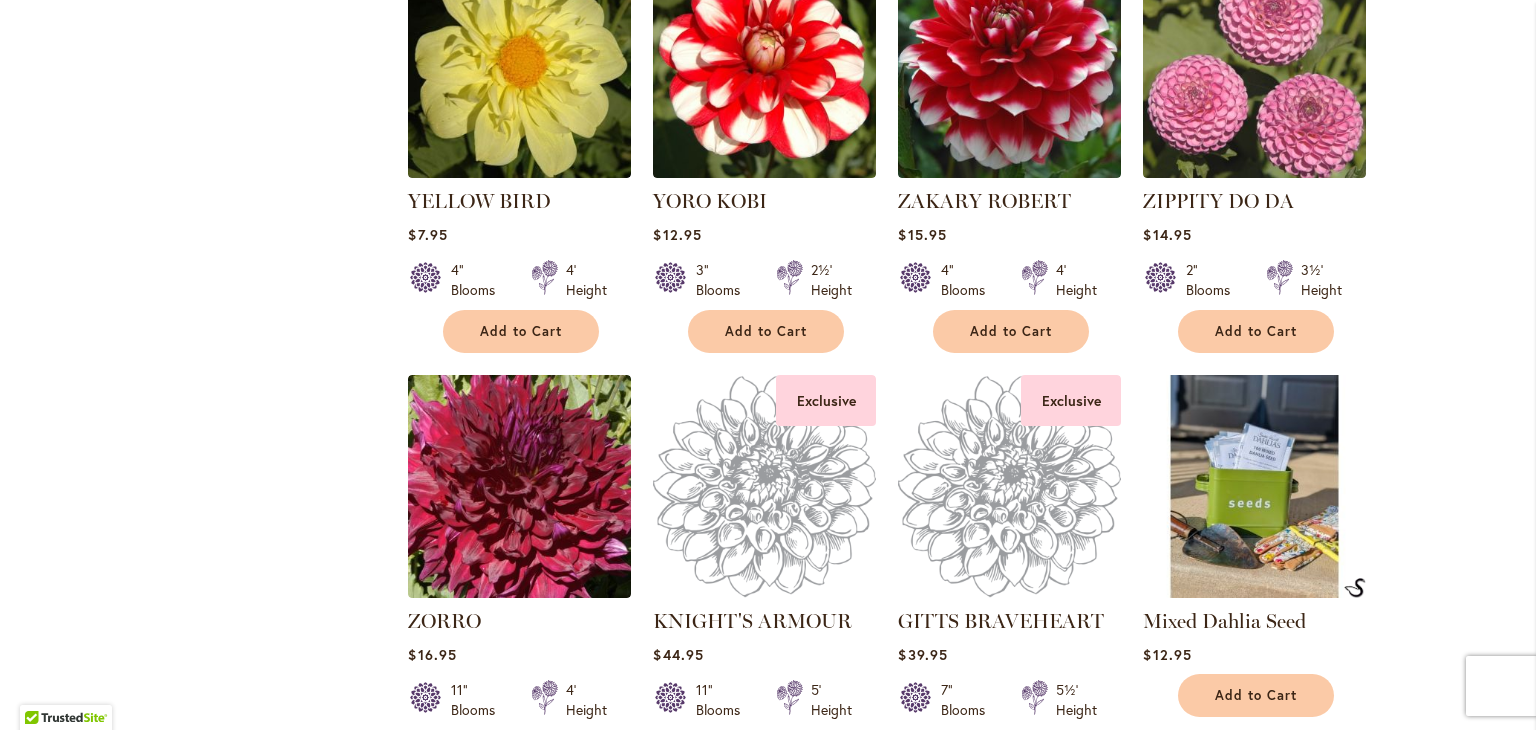 click at bounding box center [1254, 486] 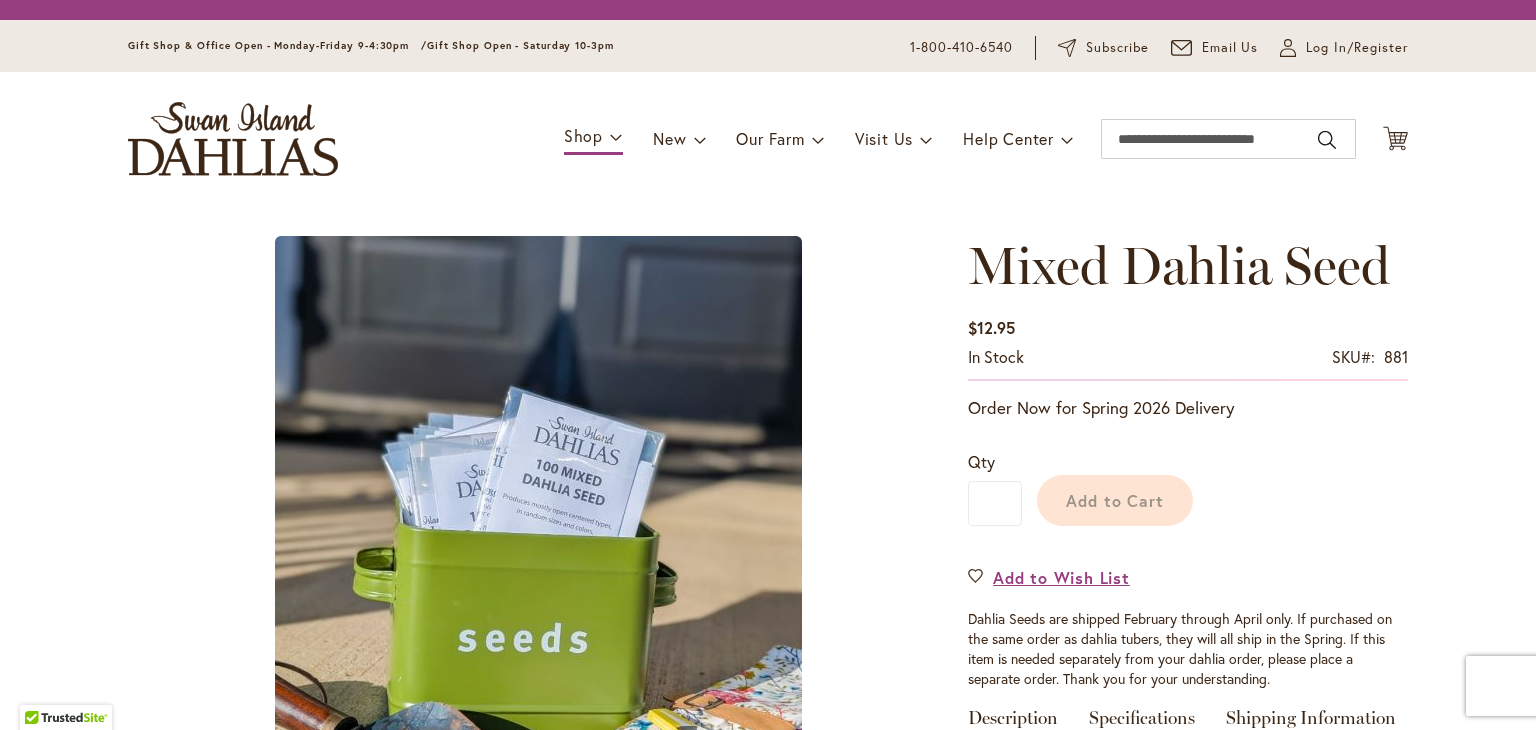 scroll, scrollTop: 0, scrollLeft: 0, axis: both 